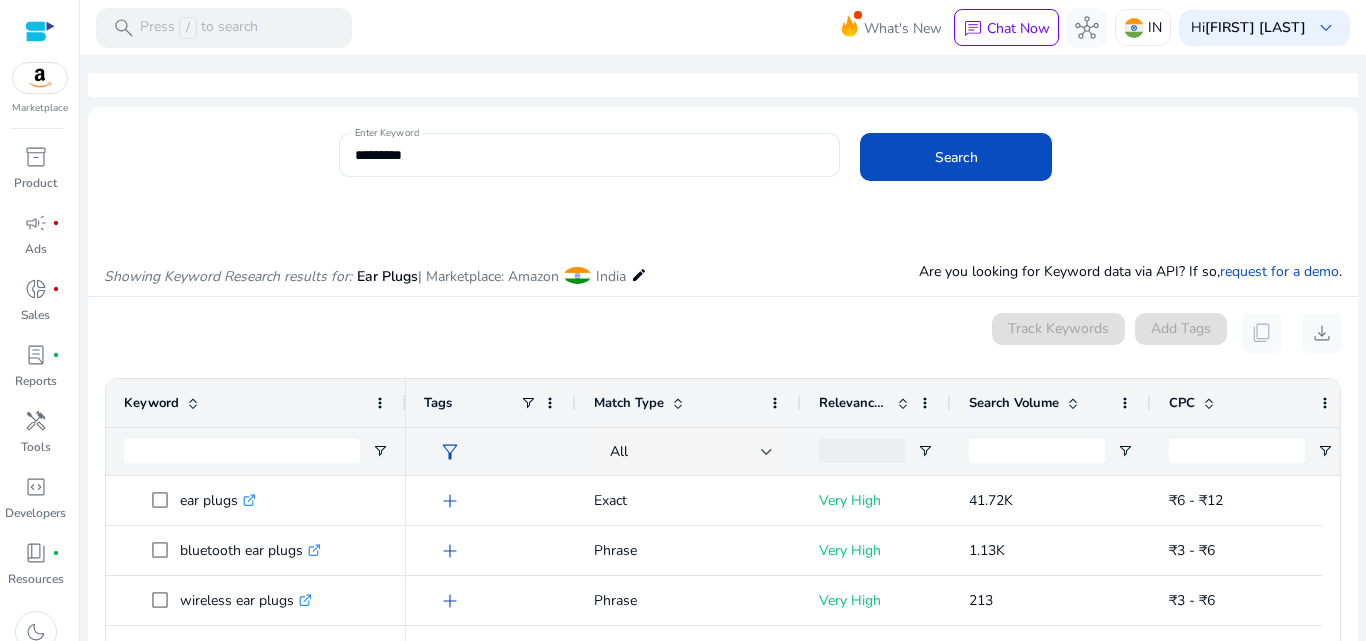 scroll, scrollTop: 0, scrollLeft: 0, axis: both 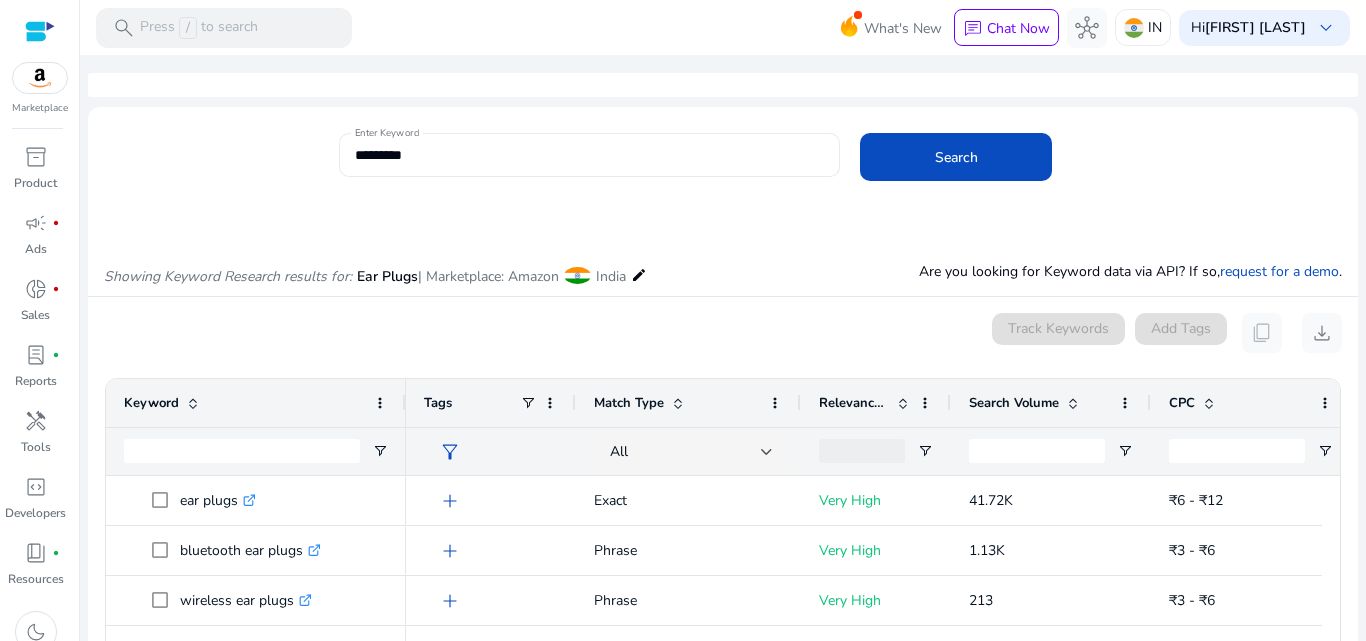 click on "*********" 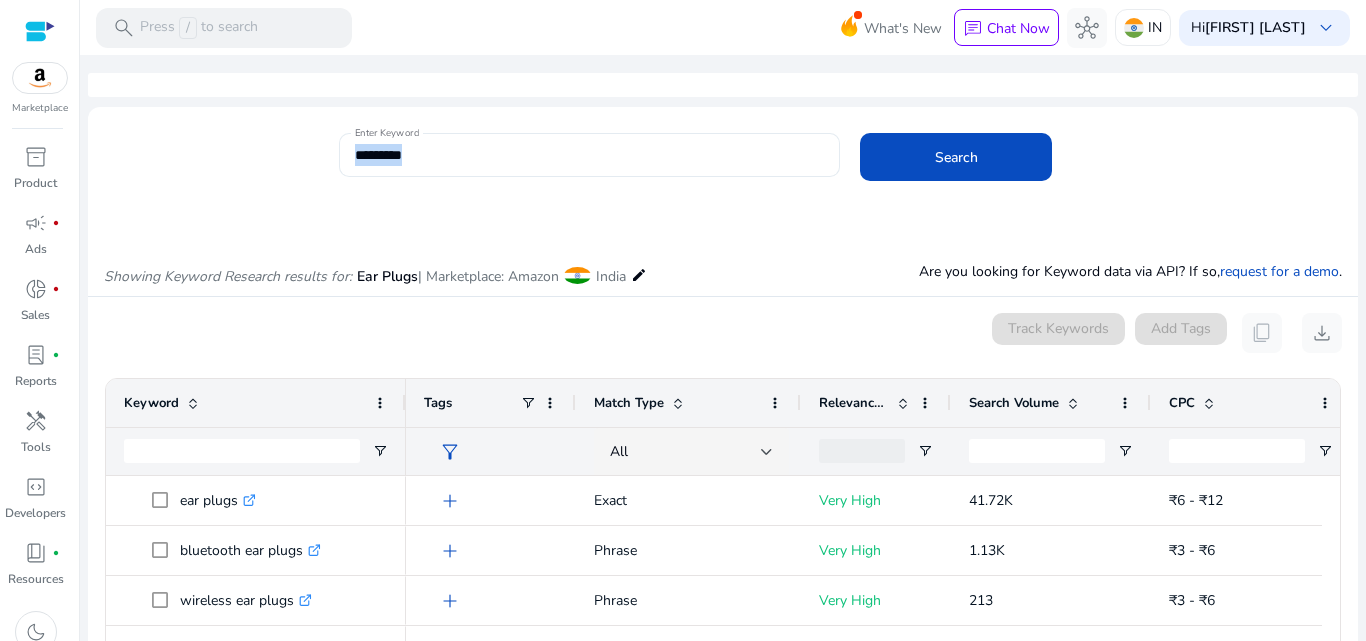 click on "*********" 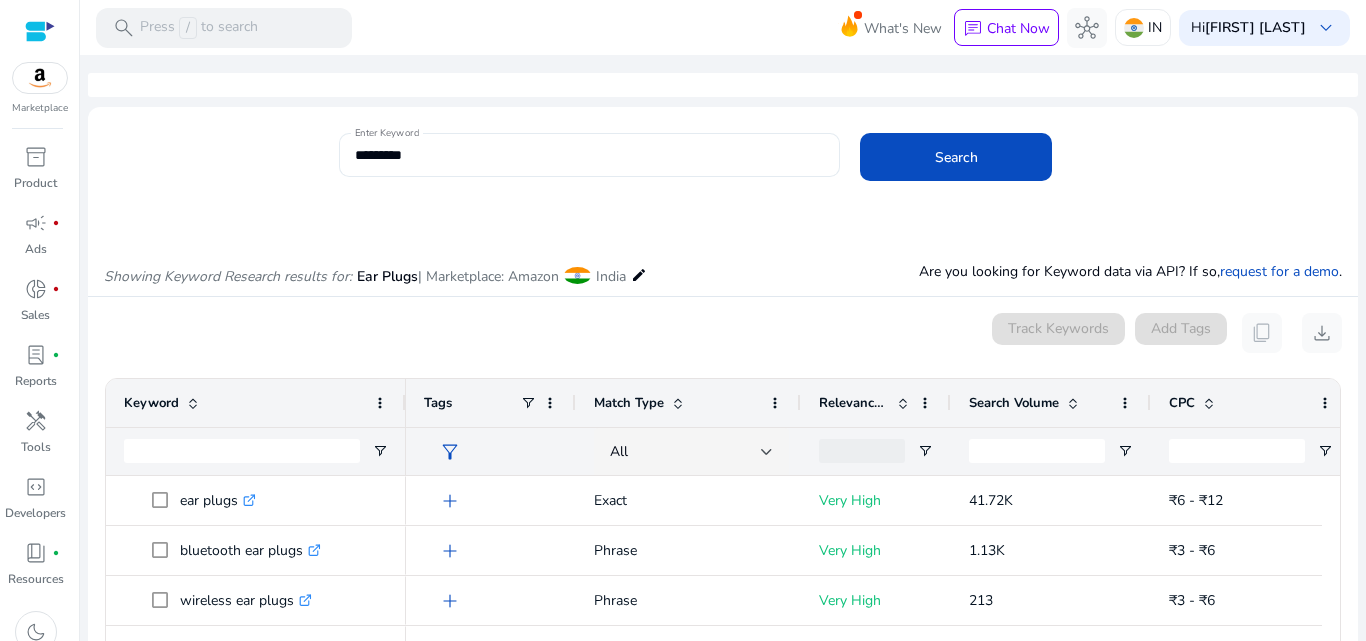click on "*********" 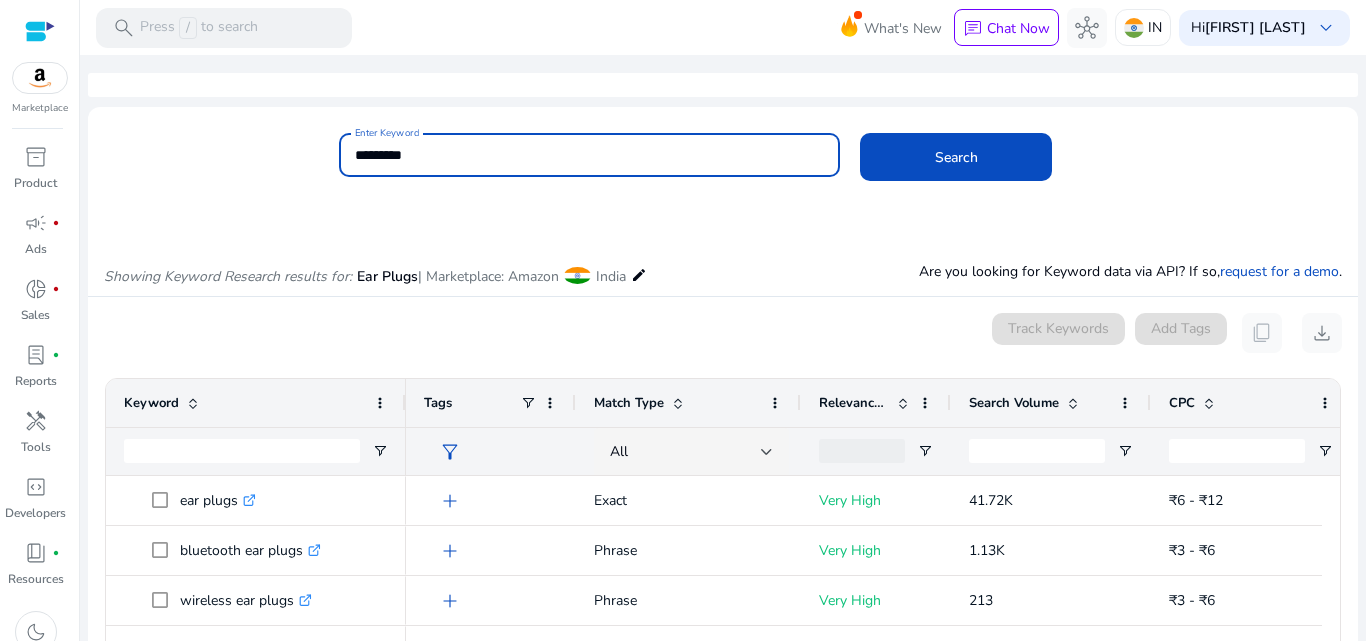 paste 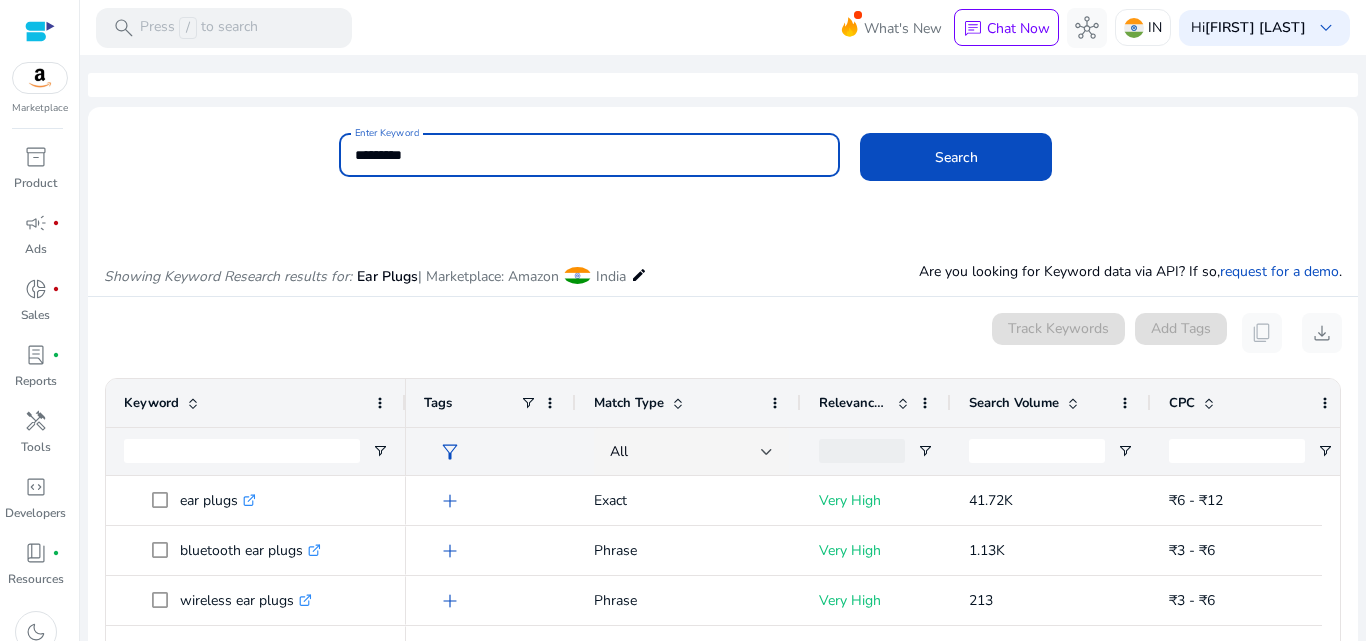 click on "Search" 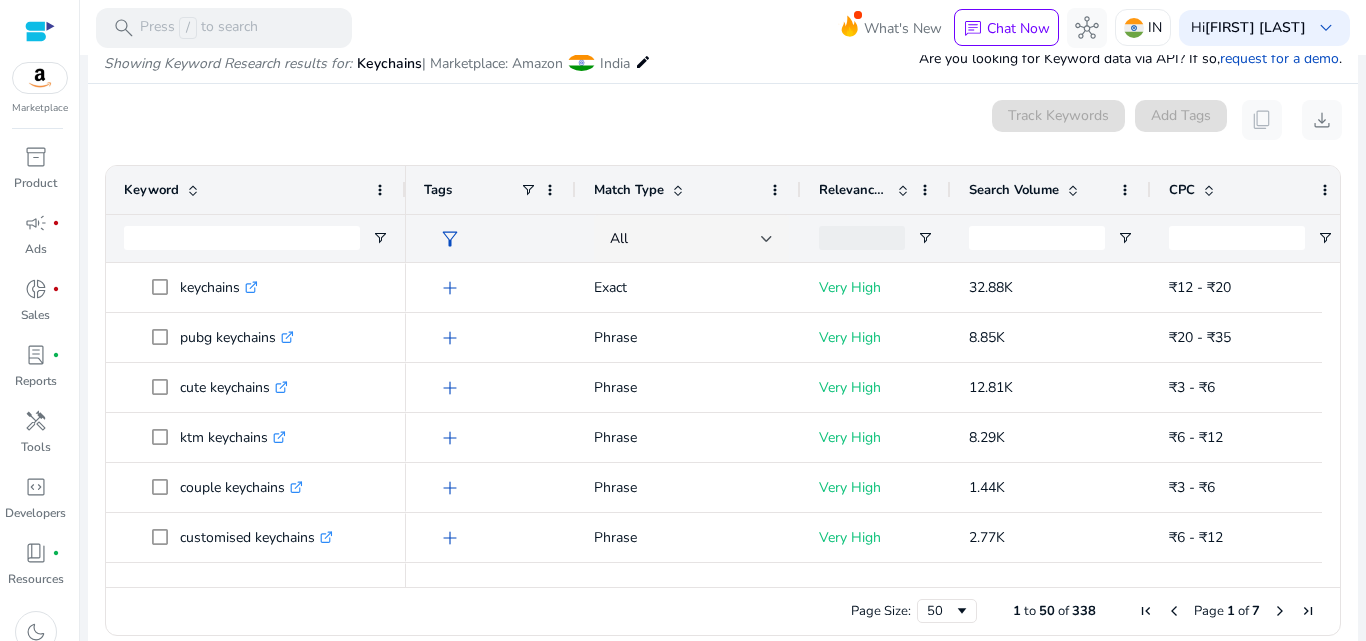 scroll, scrollTop: 238, scrollLeft: 0, axis: vertical 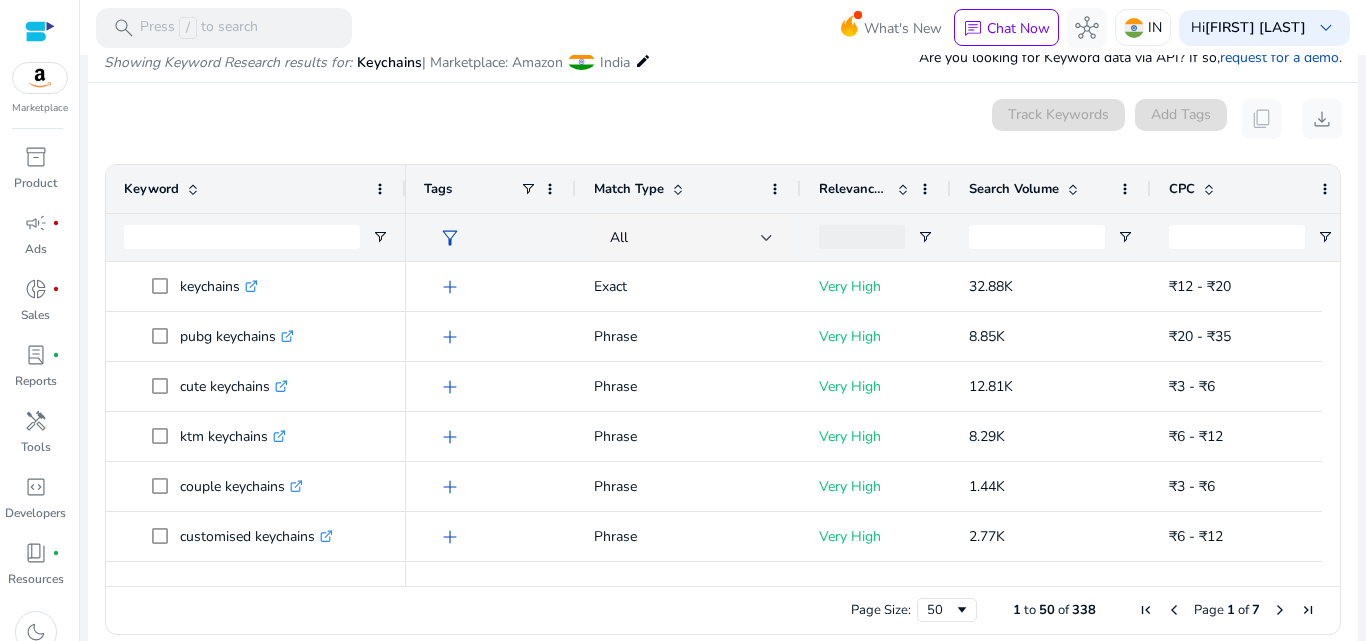 click on "Search Volume" at bounding box center (1040, 189) 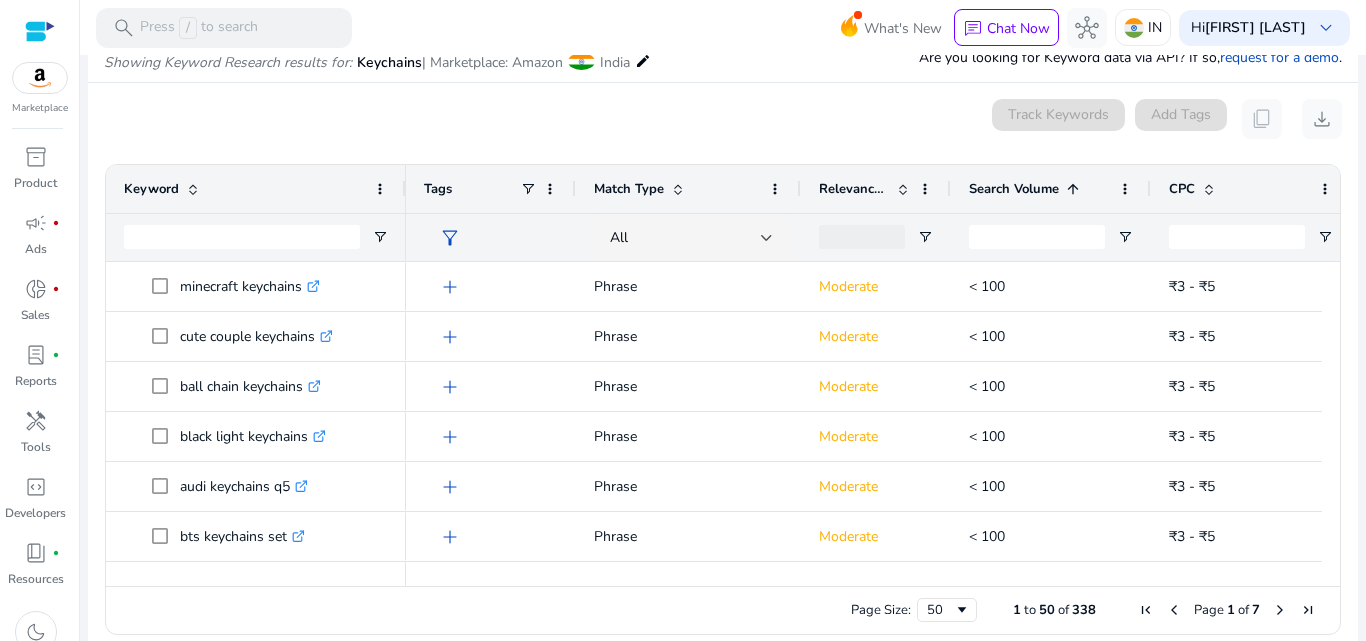 click on "Search Volume" at bounding box center [1014, 189] 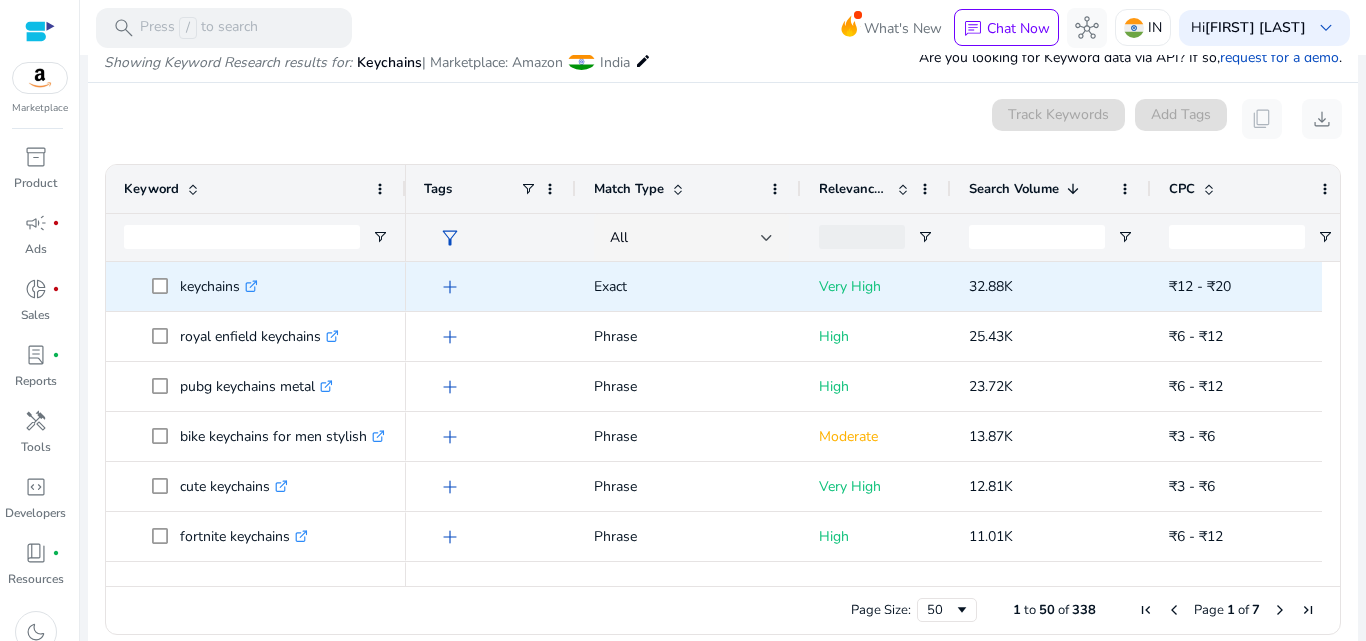 click on "keychains  .st0{fill:#2c8af8}" at bounding box center [219, 286] 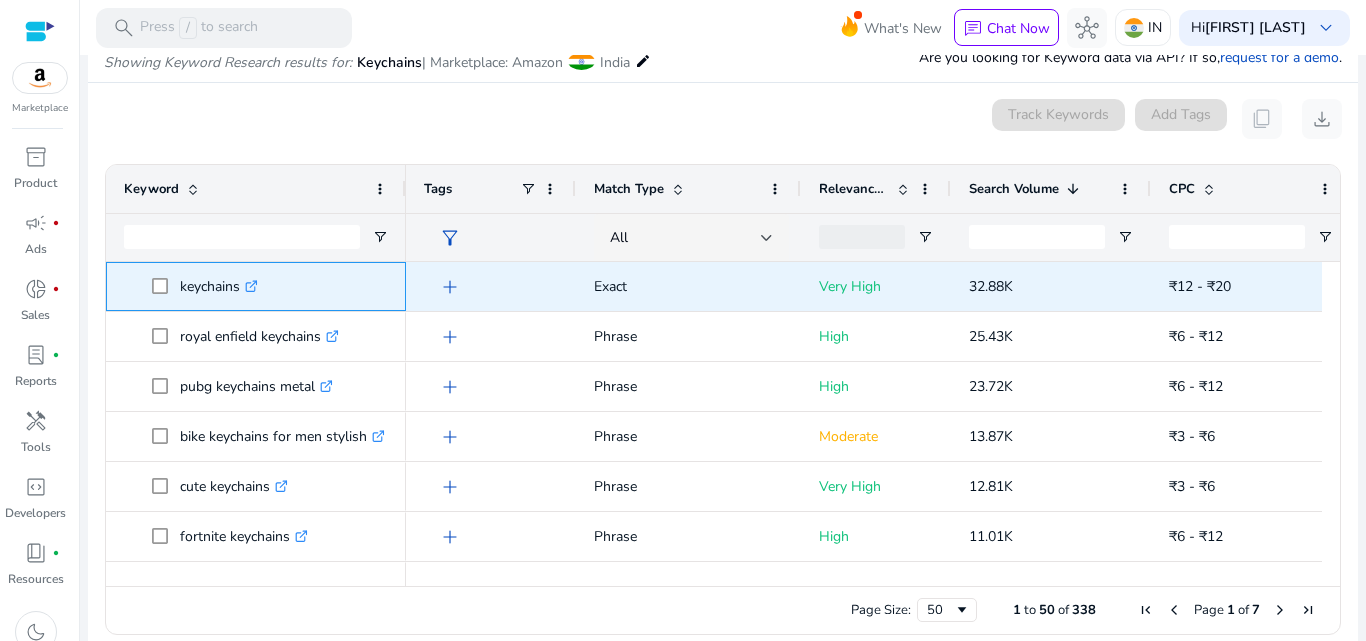click on ".st0{fill:#2c8af8}" 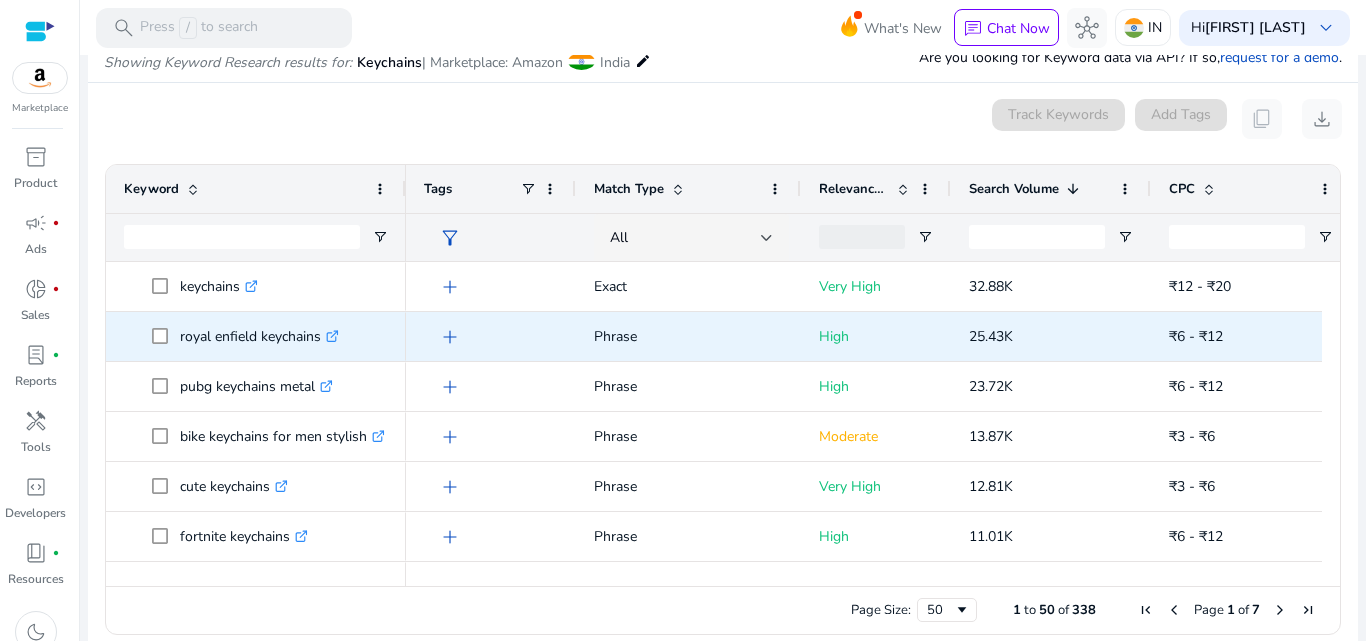 click on "royal enfield keychains  .st0{fill:#2c8af8}" at bounding box center (259, 336) 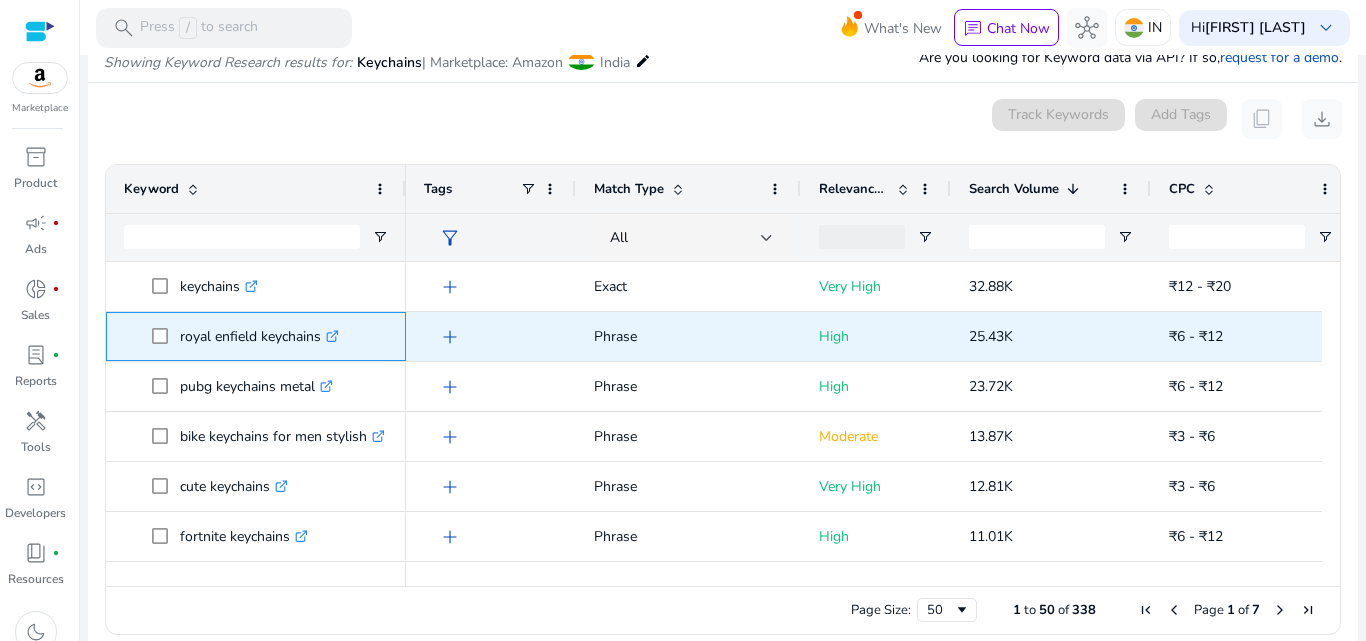 click 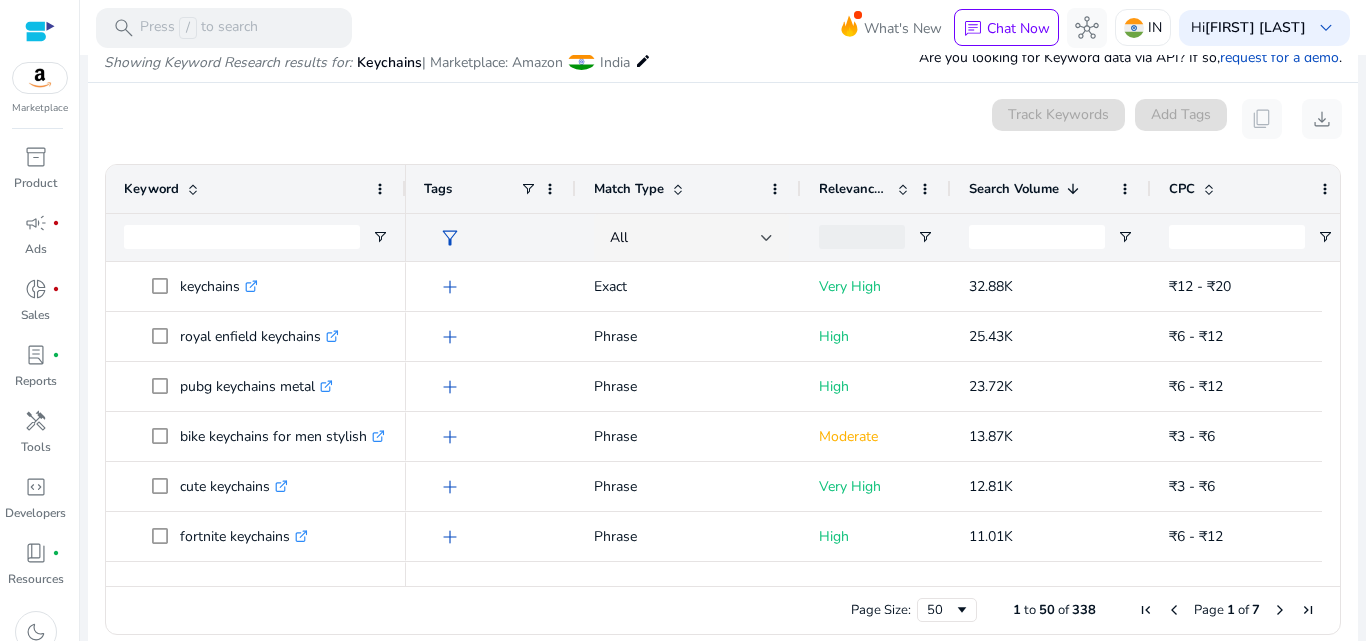click on "search   Press  /  to search  What's New  chat  Chat Now  hub  IN  Hi  [FIRST] [LAST]  keyboard_arrow_down" at bounding box center [723, 27] 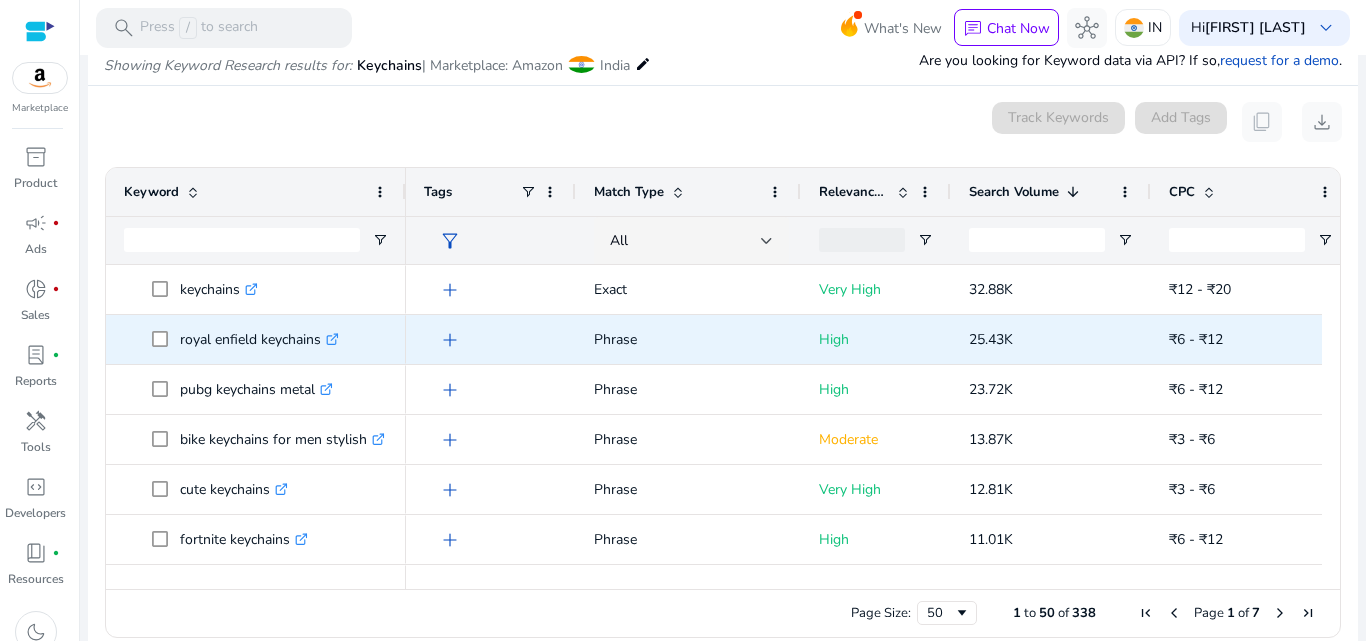 scroll, scrollTop: 238, scrollLeft: 0, axis: vertical 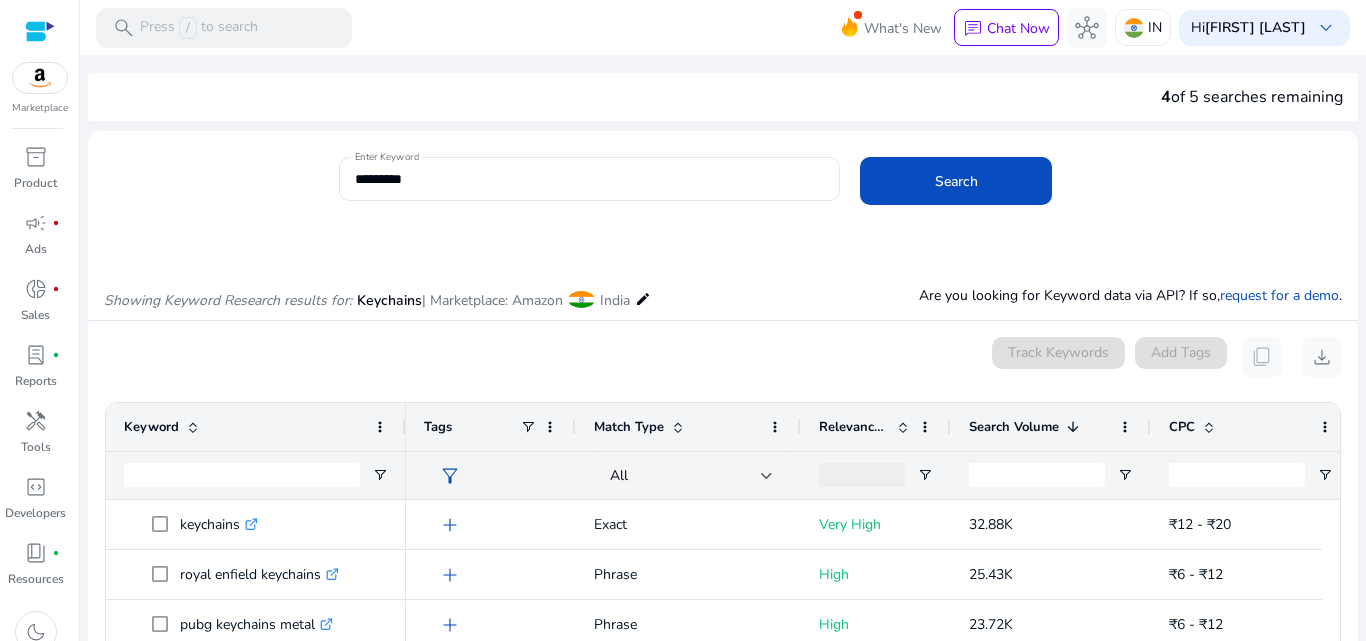 click on "0 keyword(s) selected   Track Keywords   Add Tags   content_copy   download  Press SPACE to select this row.
Drag here to set row groups Drag here to set column labels
Keyword
Tags" at bounding box center [723, 610] 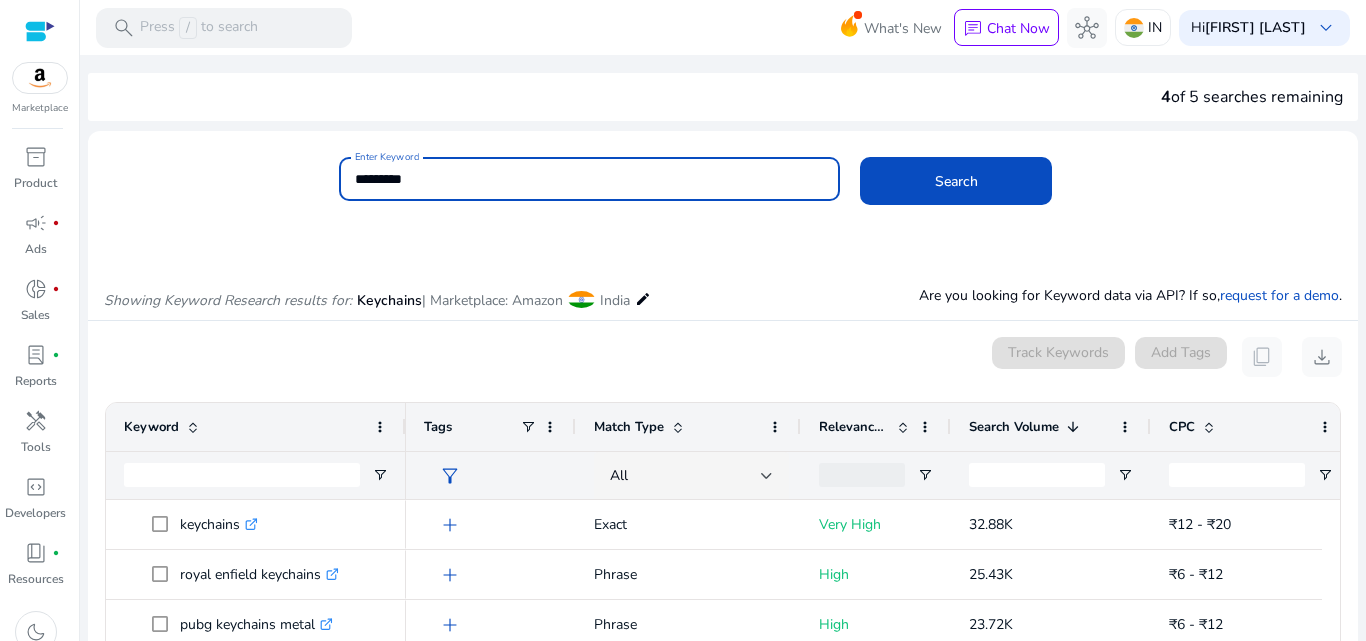 click on "*********" at bounding box center [590, 179] 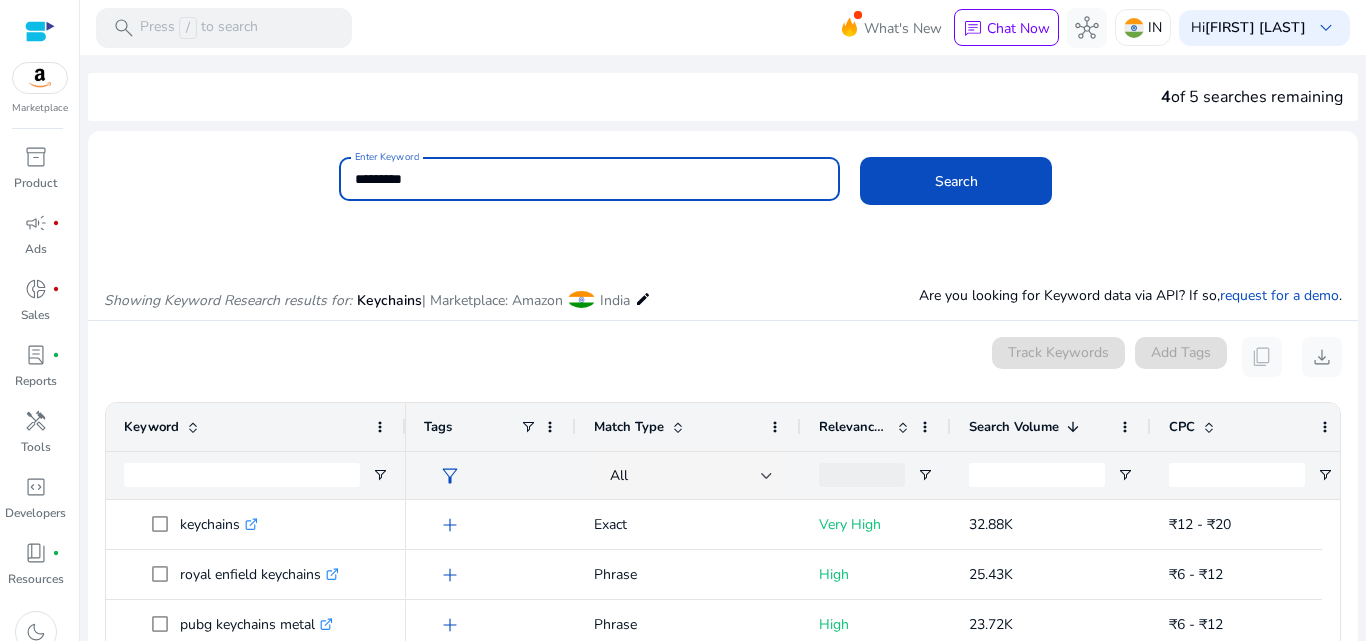 click on "*********" at bounding box center [590, 179] 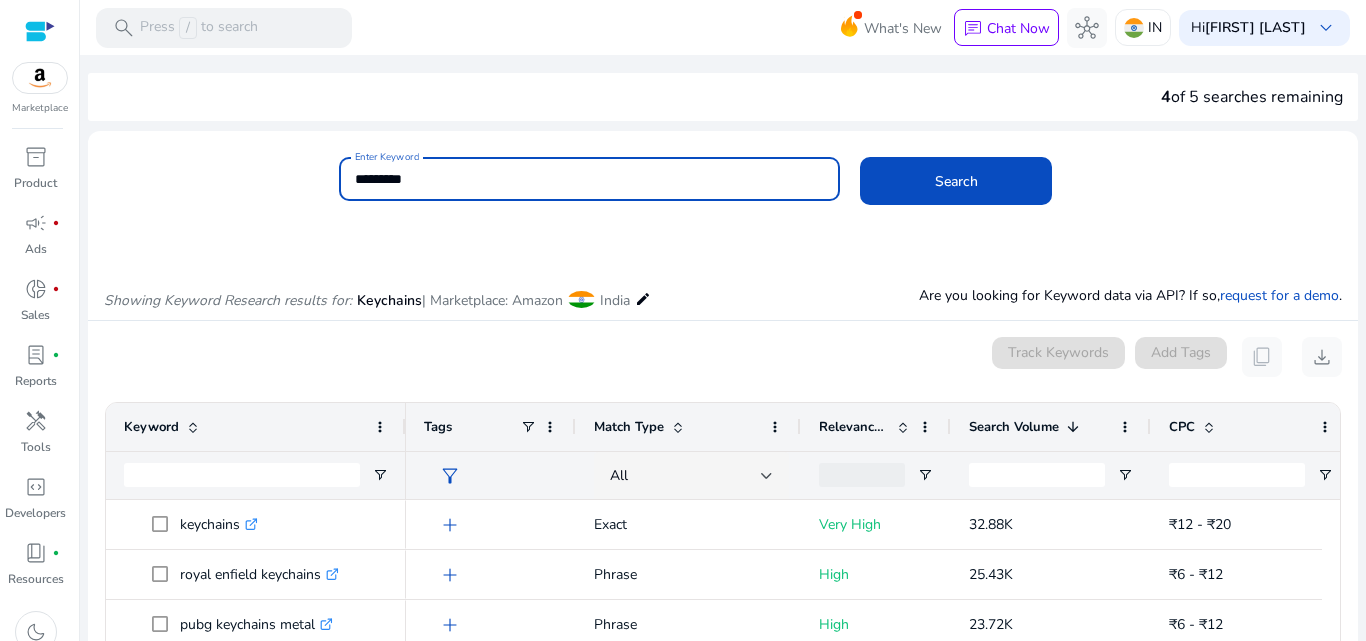 paste on "**" 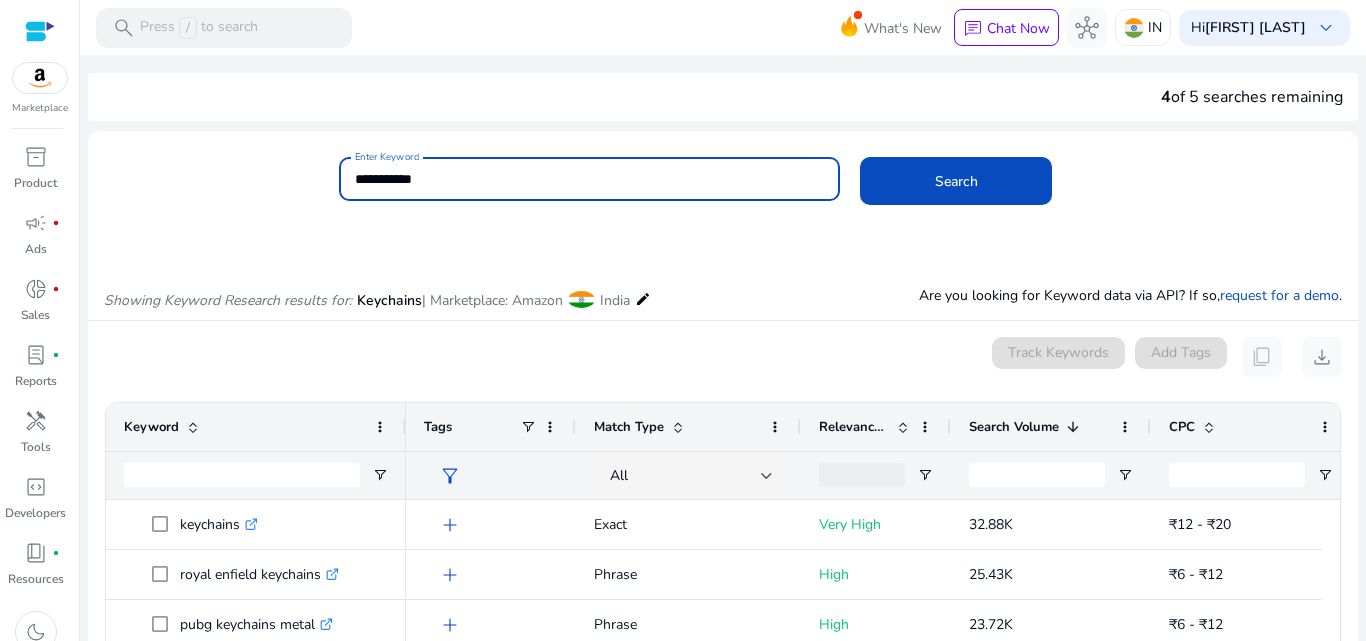 drag, startPoint x: 392, startPoint y: 172, endPoint x: 332, endPoint y: 179, distance: 60.40695 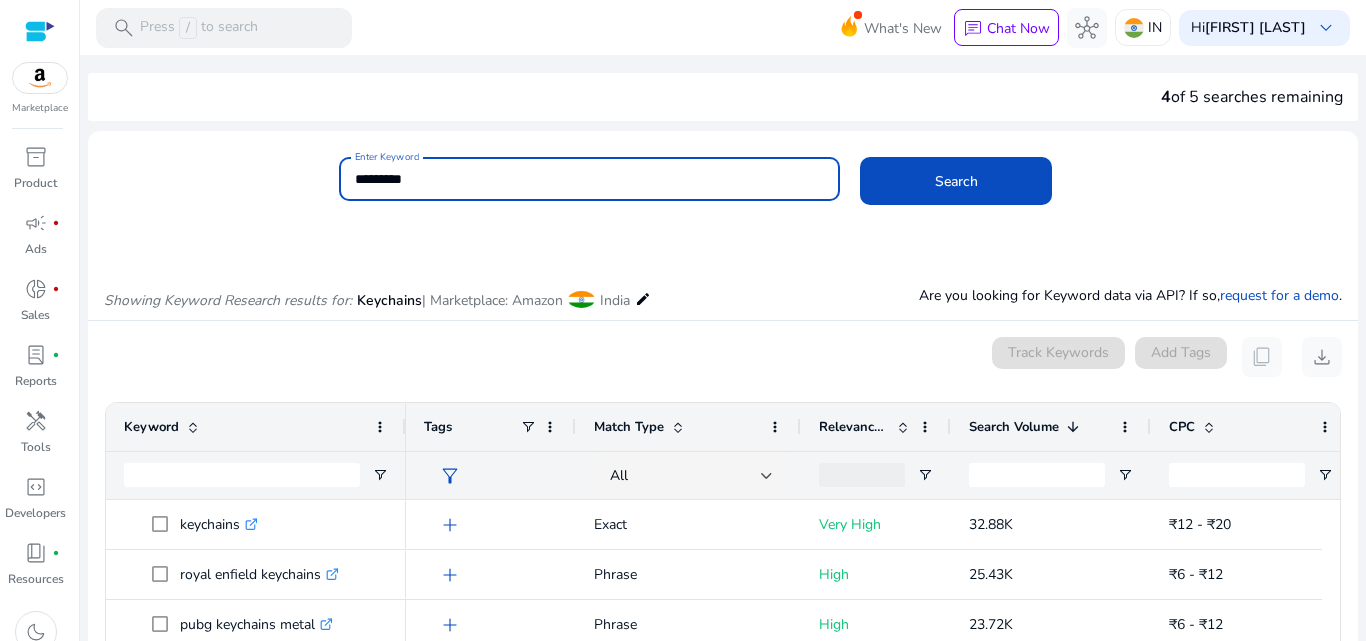 click on "Search" 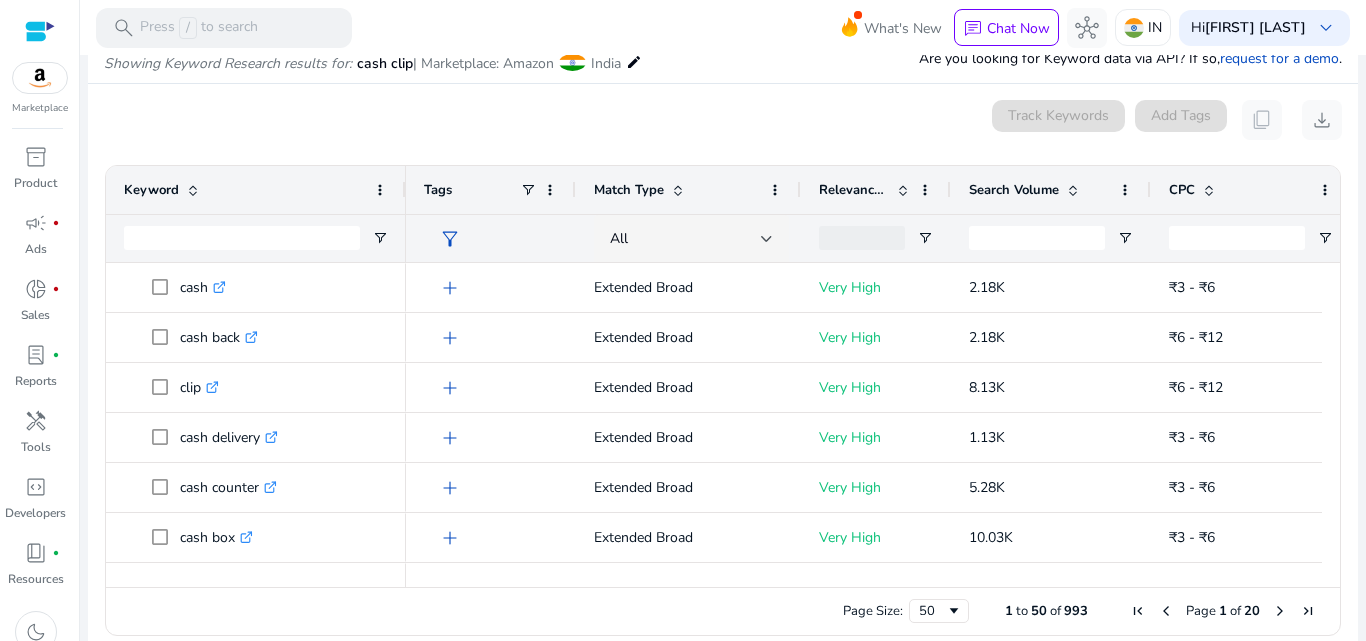 scroll, scrollTop: 238, scrollLeft: 0, axis: vertical 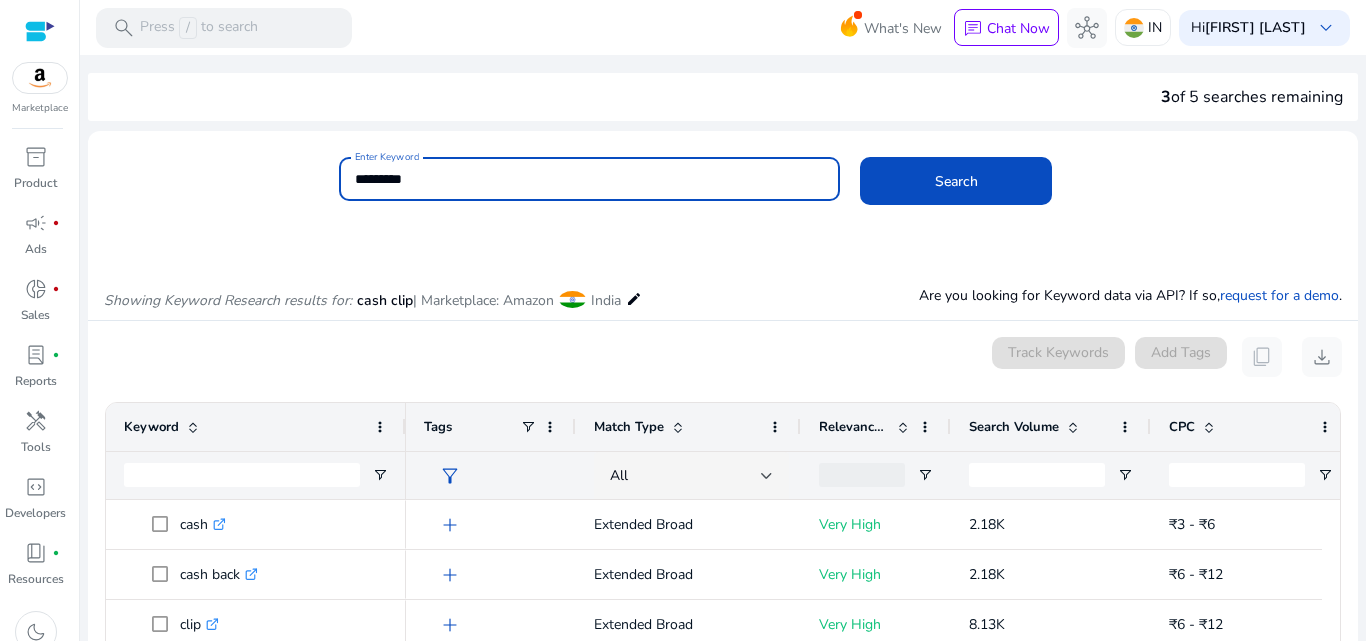 drag, startPoint x: 380, startPoint y: 178, endPoint x: 321, endPoint y: 188, distance: 59.841457 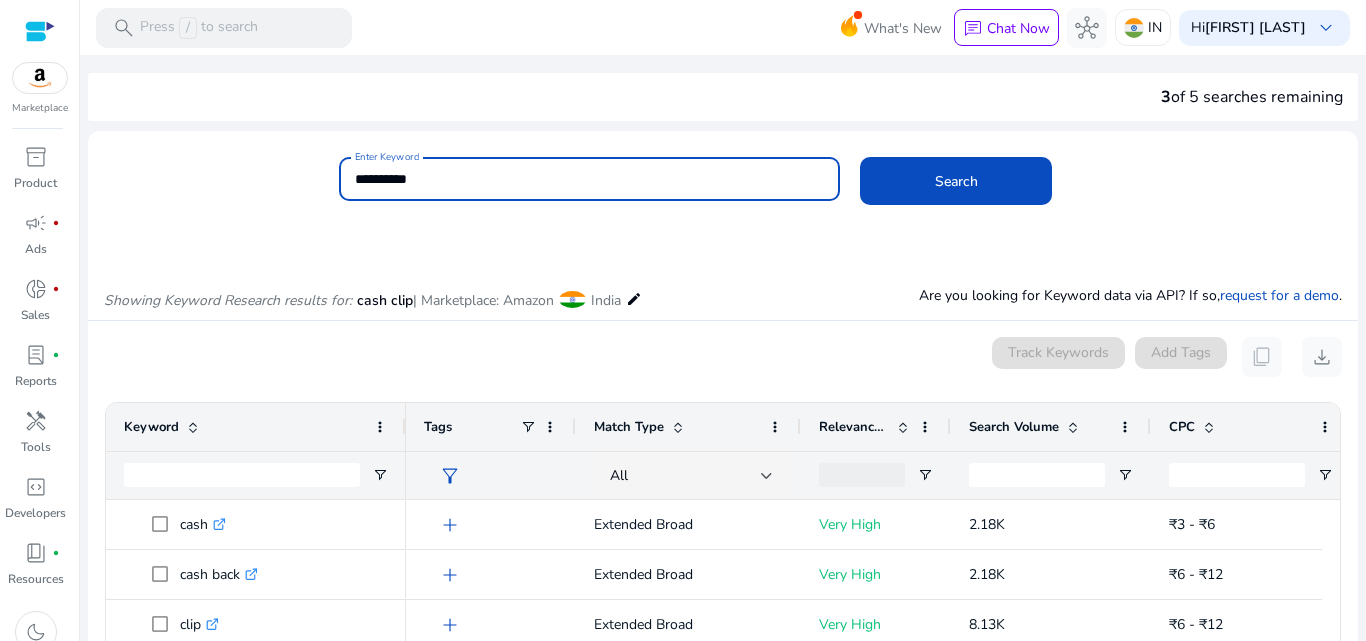 type on "**********" 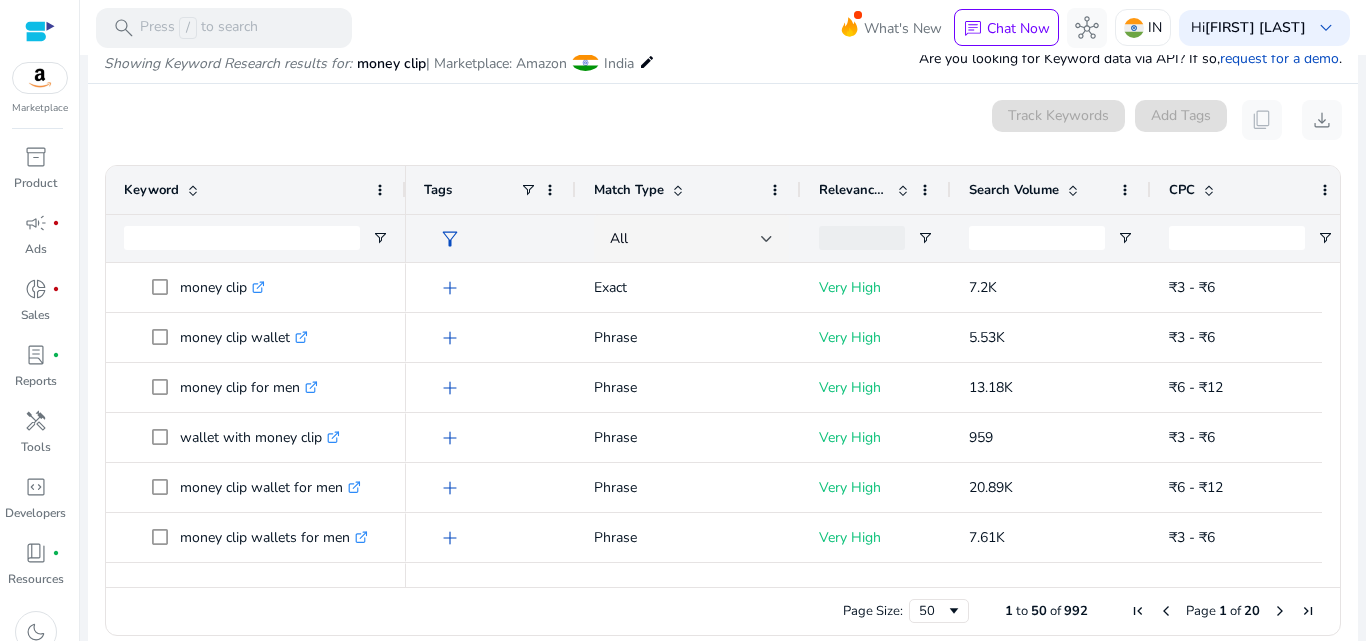 scroll, scrollTop: 238, scrollLeft: 0, axis: vertical 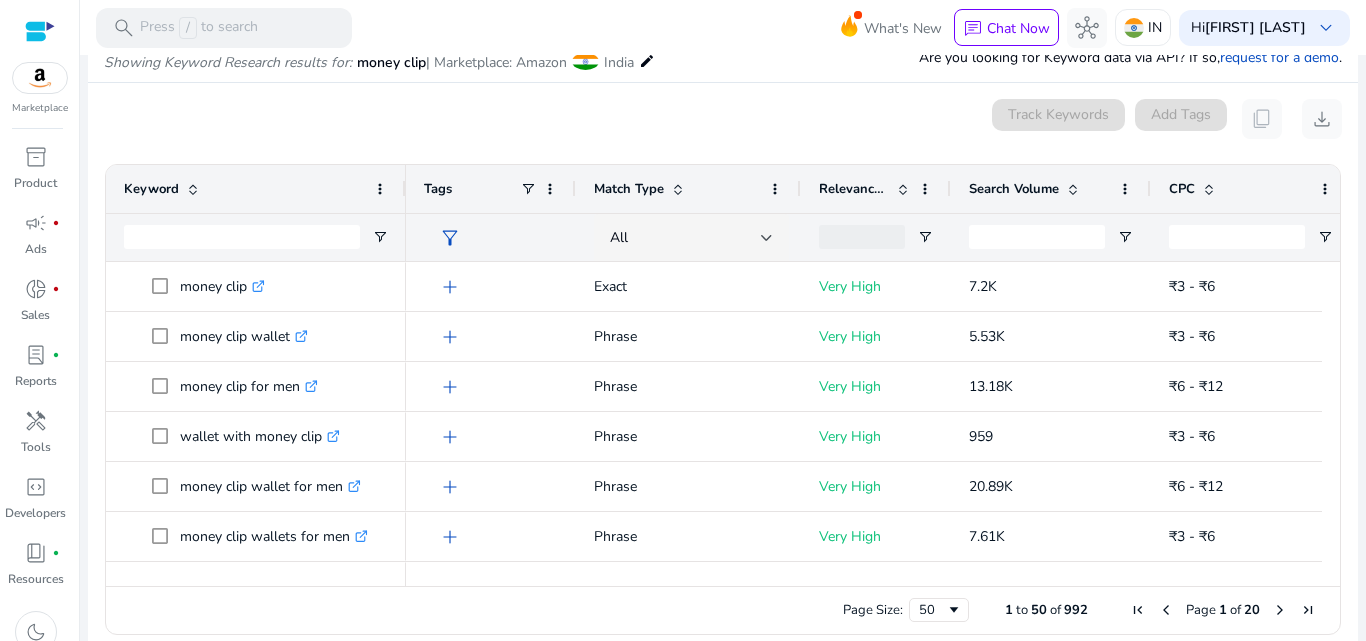 click on "Search Volume" at bounding box center [1014, 189] 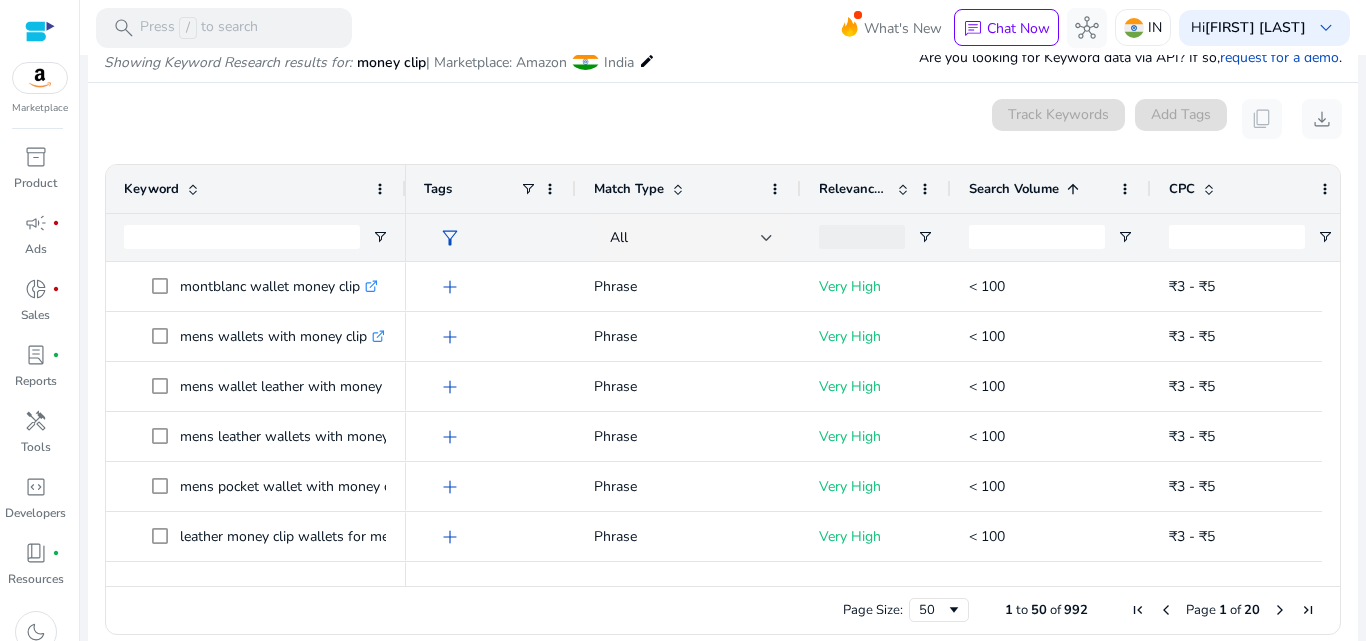 click on "Search Volume" at bounding box center (1014, 189) 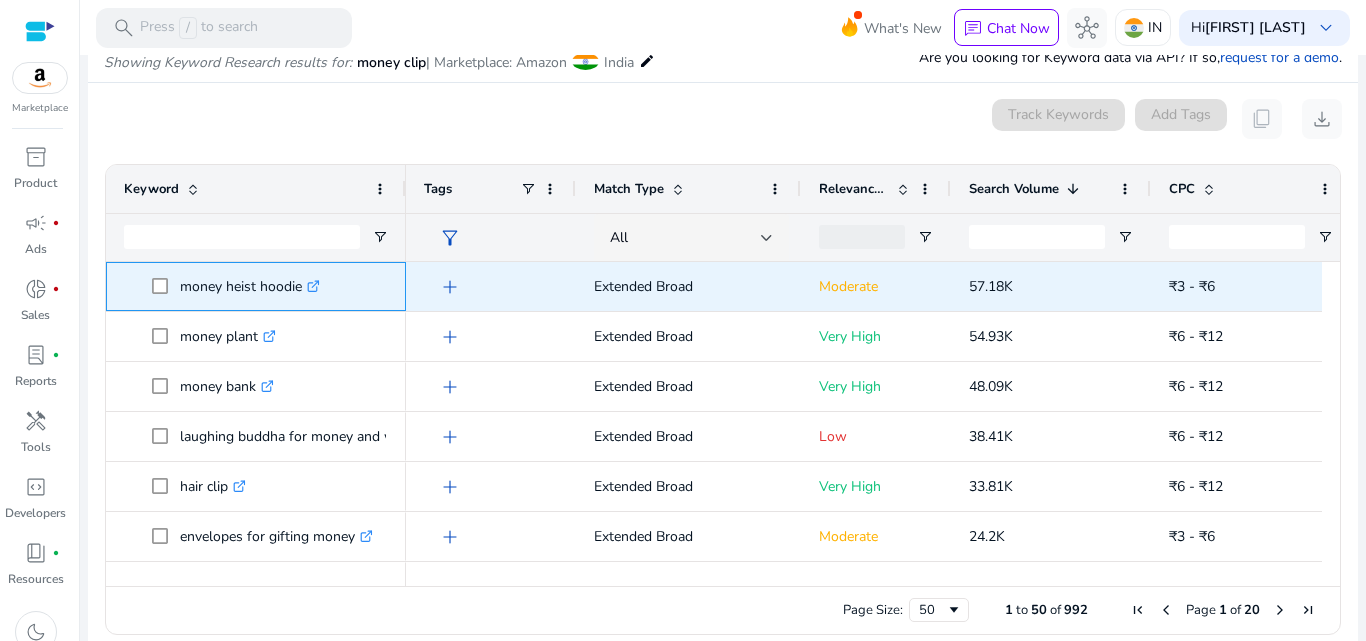 click on ".st0{fill:#2c8af8}" 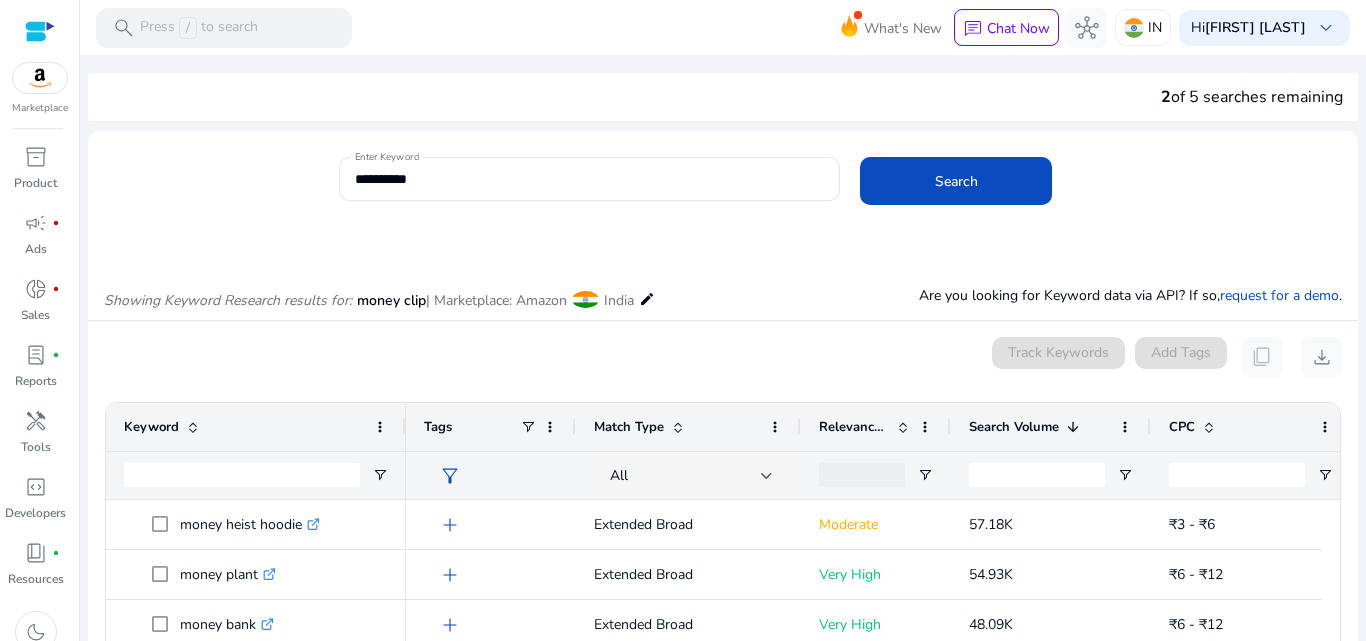 scroll, scrollTop: 0, scrollLeft: 0, axis: both 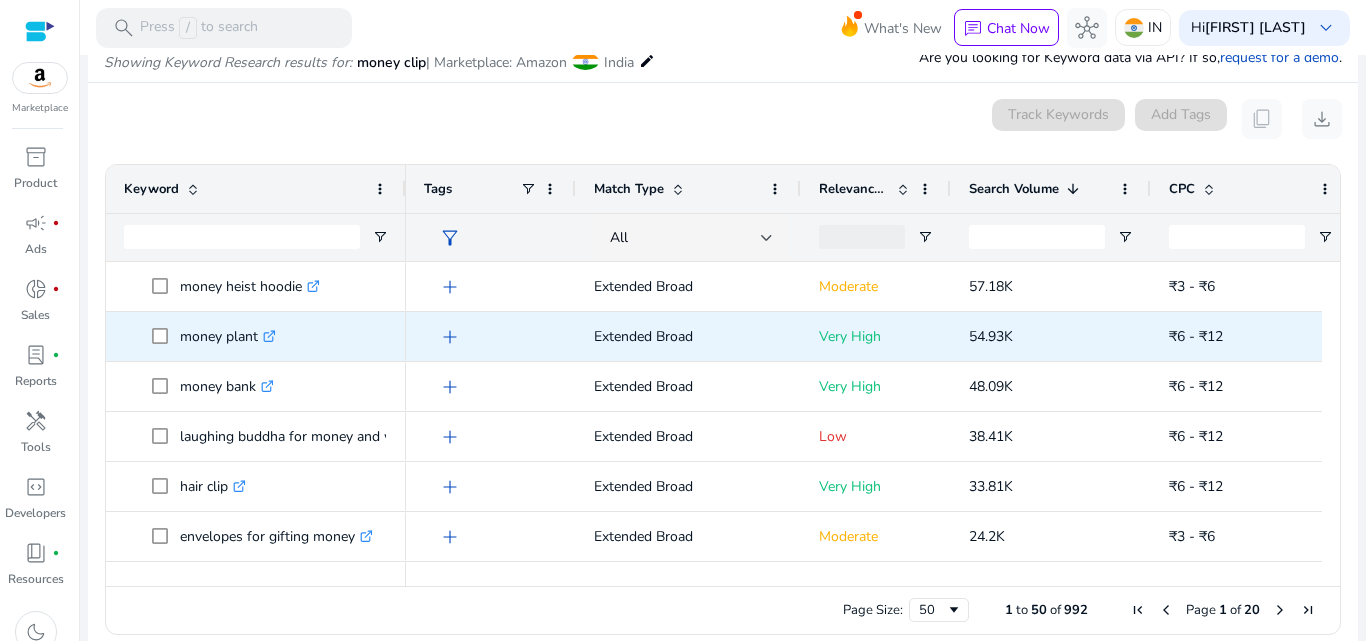 click on "money plant  .st0{fill:#2c8af8}" at bounding box center [228, 336] 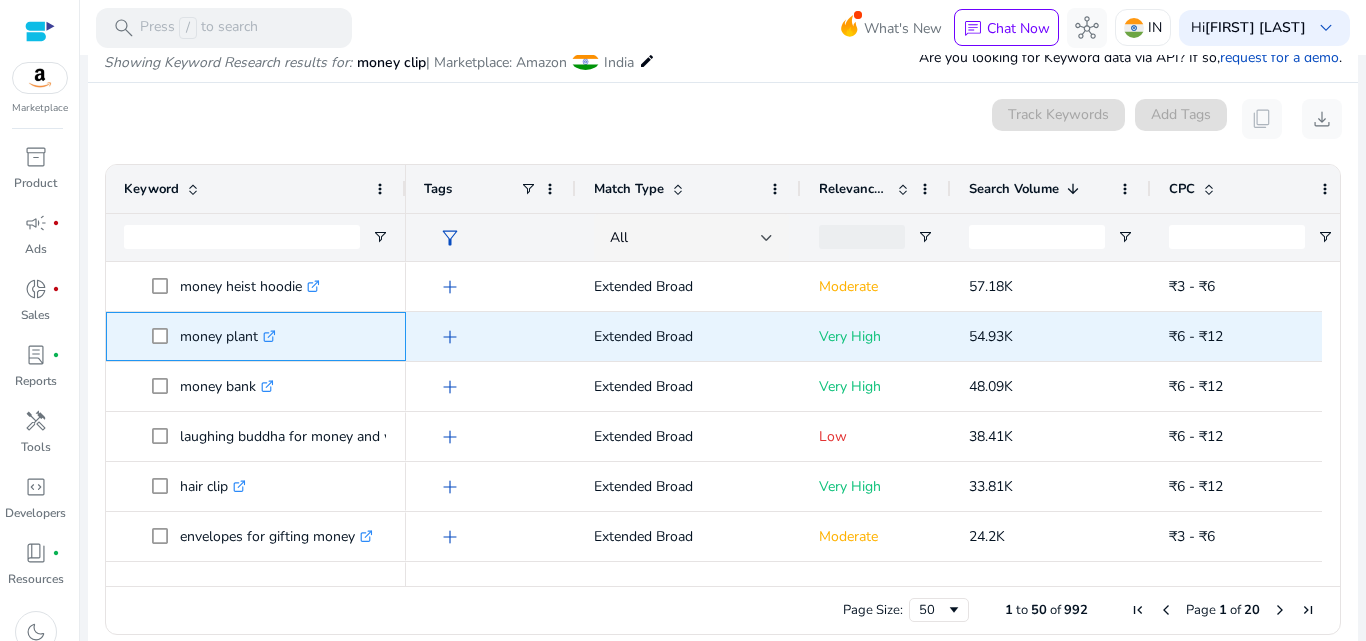 click on ".st0{fill:#2c8af8}" 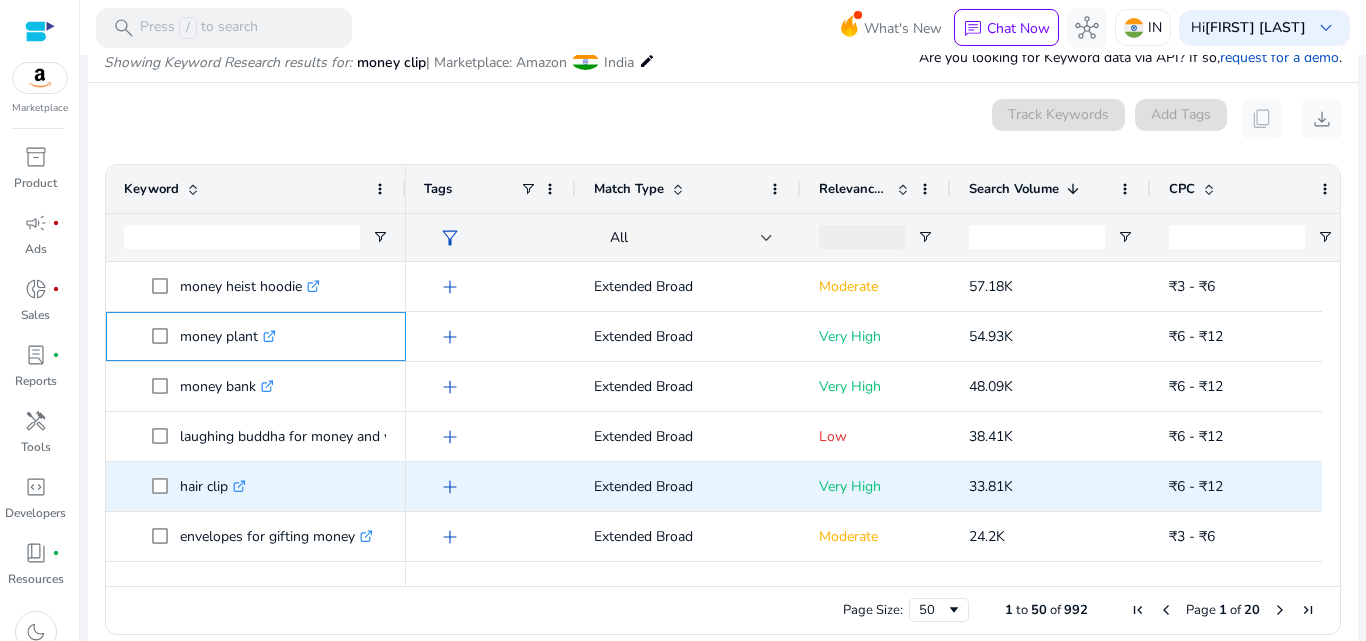 scroll, scrollTop: 117, scrollLeft: 0, axis: vertical 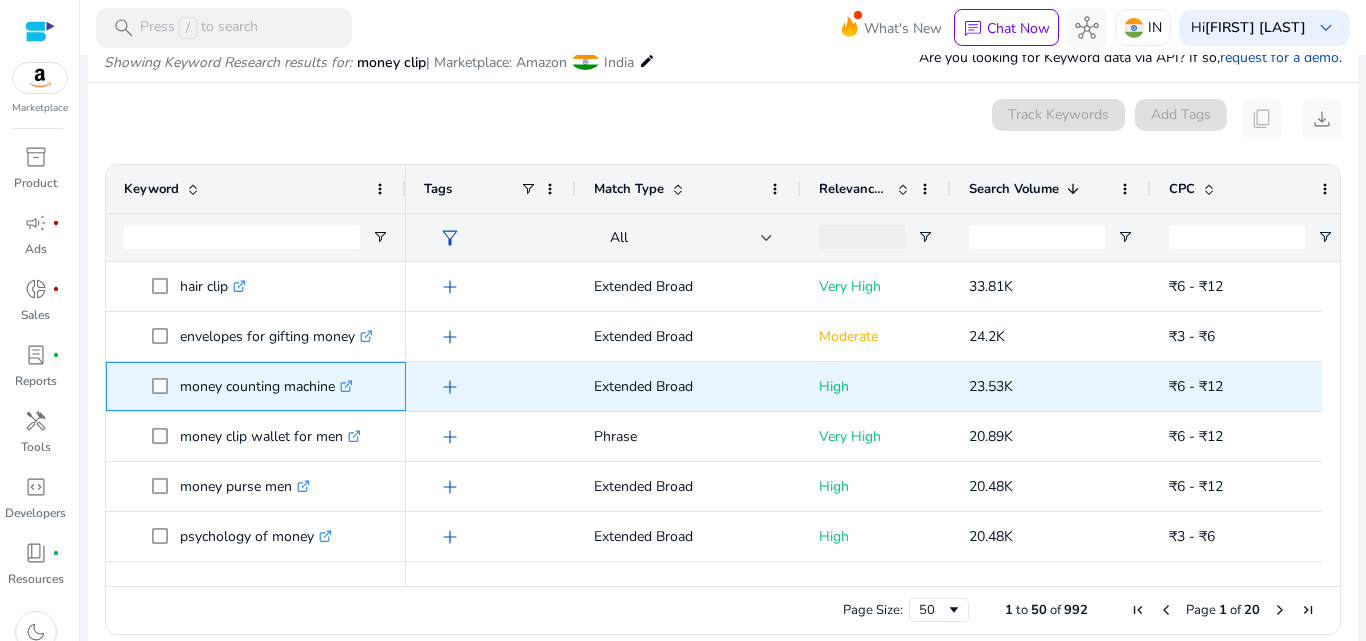 click on ".st0{fill:#2c8af8}" at bounding box center [344, 386] 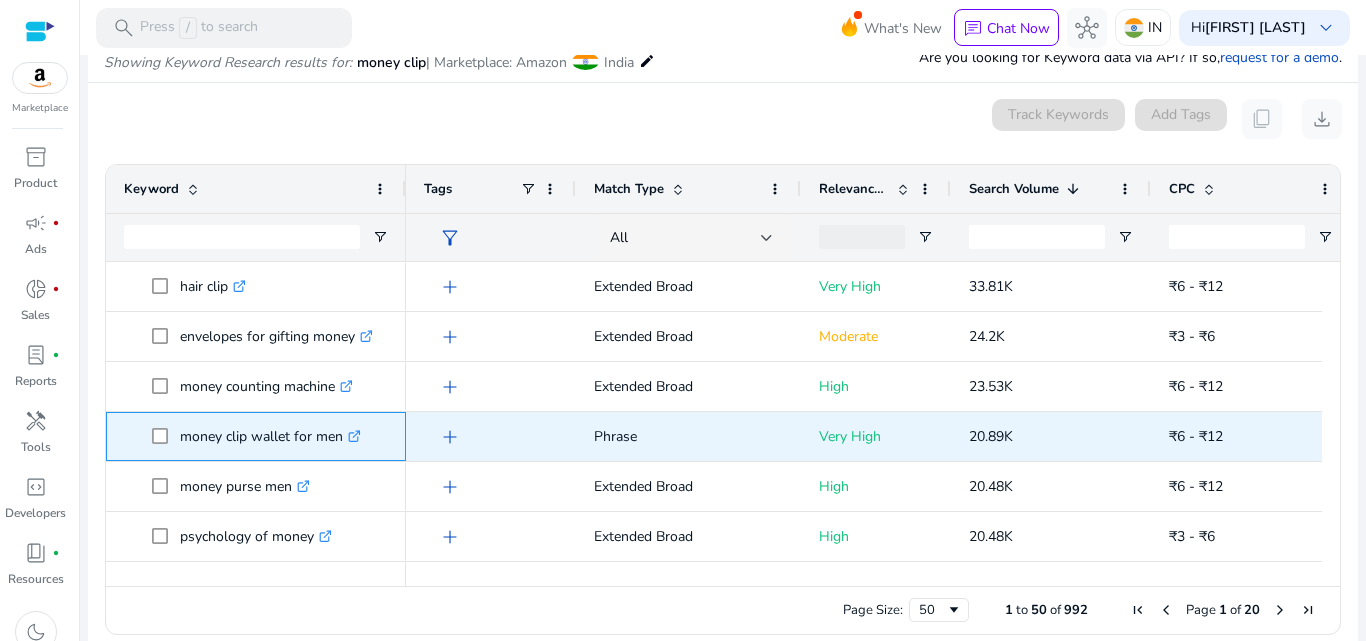 click on "money clip wallet for men  .st0{fill:#2c8af8}" at bounding box center [270, 436] 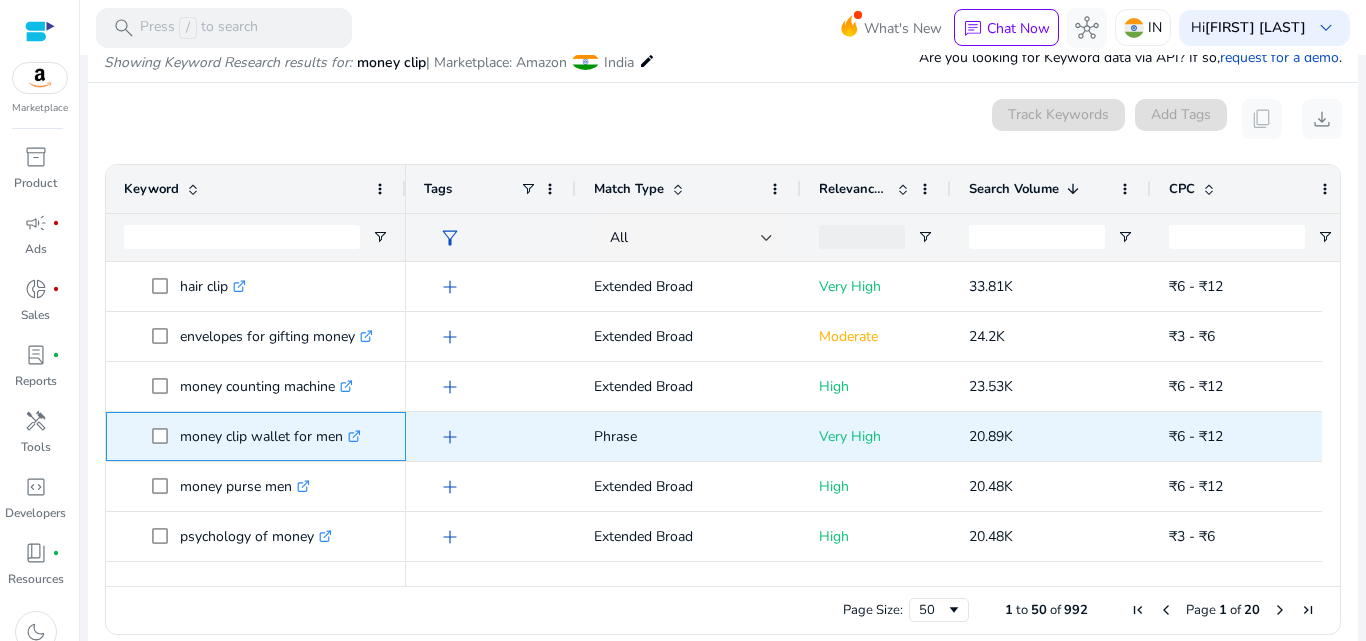 click on ".st0{fill:#2c8af8}" 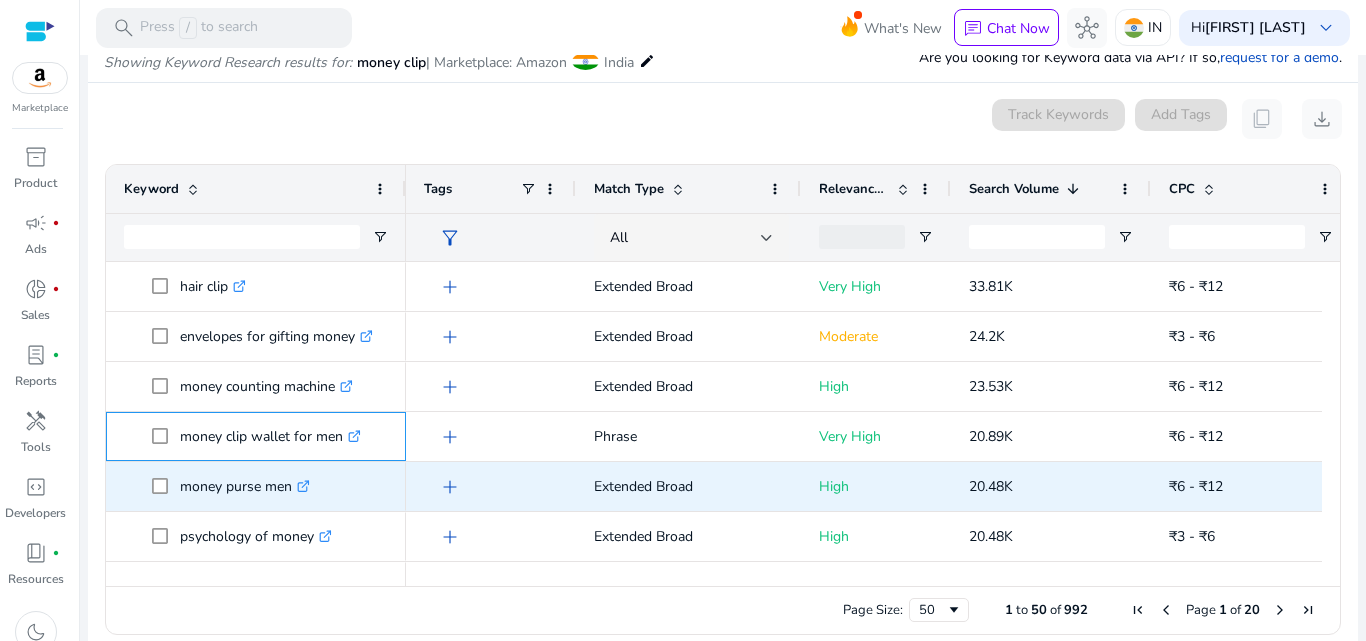 scroll, scrollTop: 370, scrollLeft: 0, axis: vertical 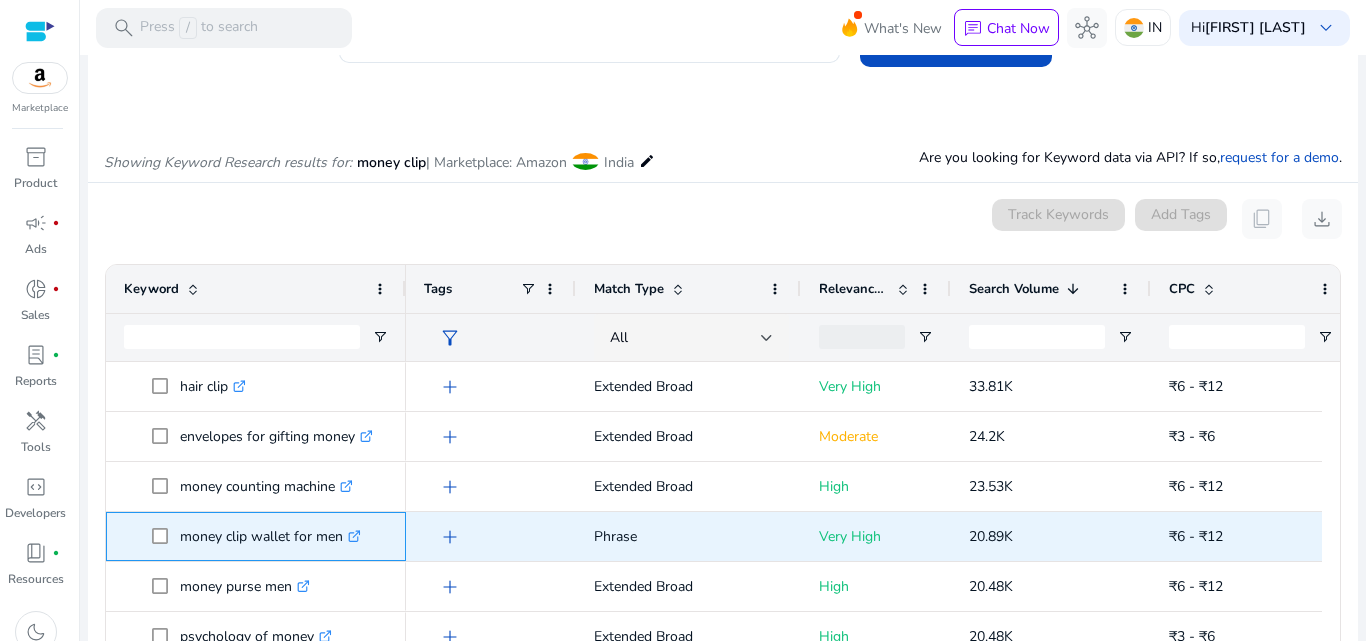 click on "money clip wallet for men  .st0{fill:#2c8af8}" at bounding box center [270, 536] 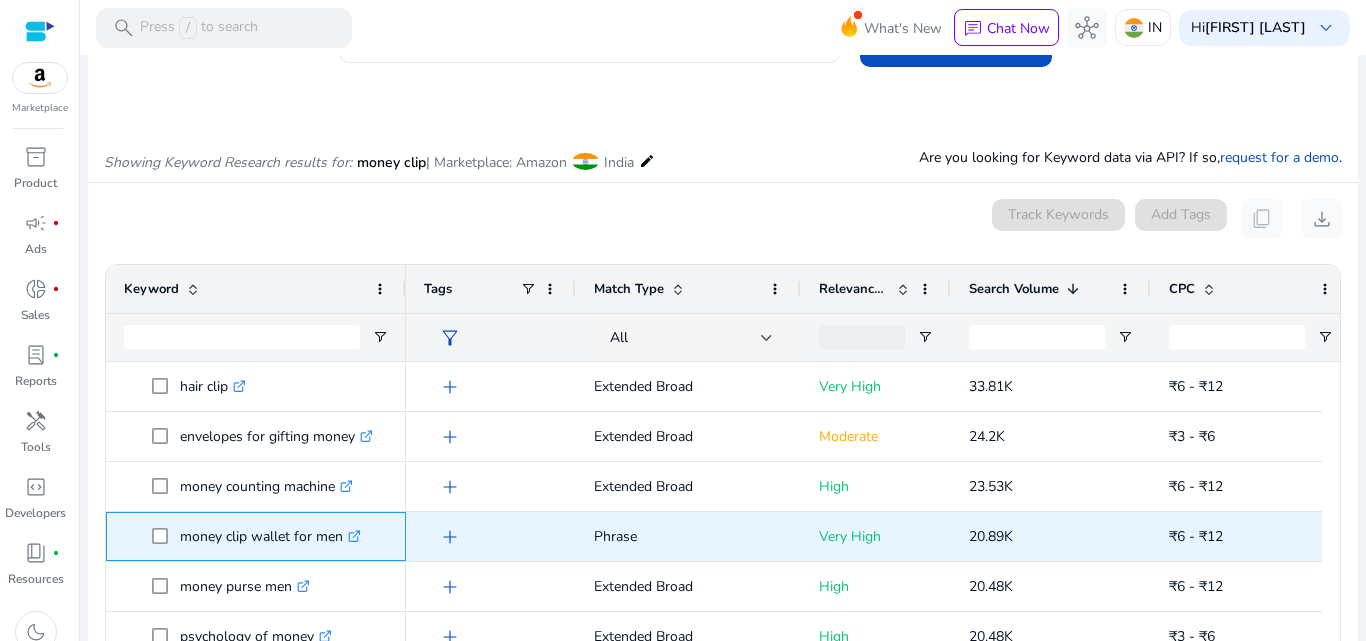 click on ".st0{fill:#2c8af8}" 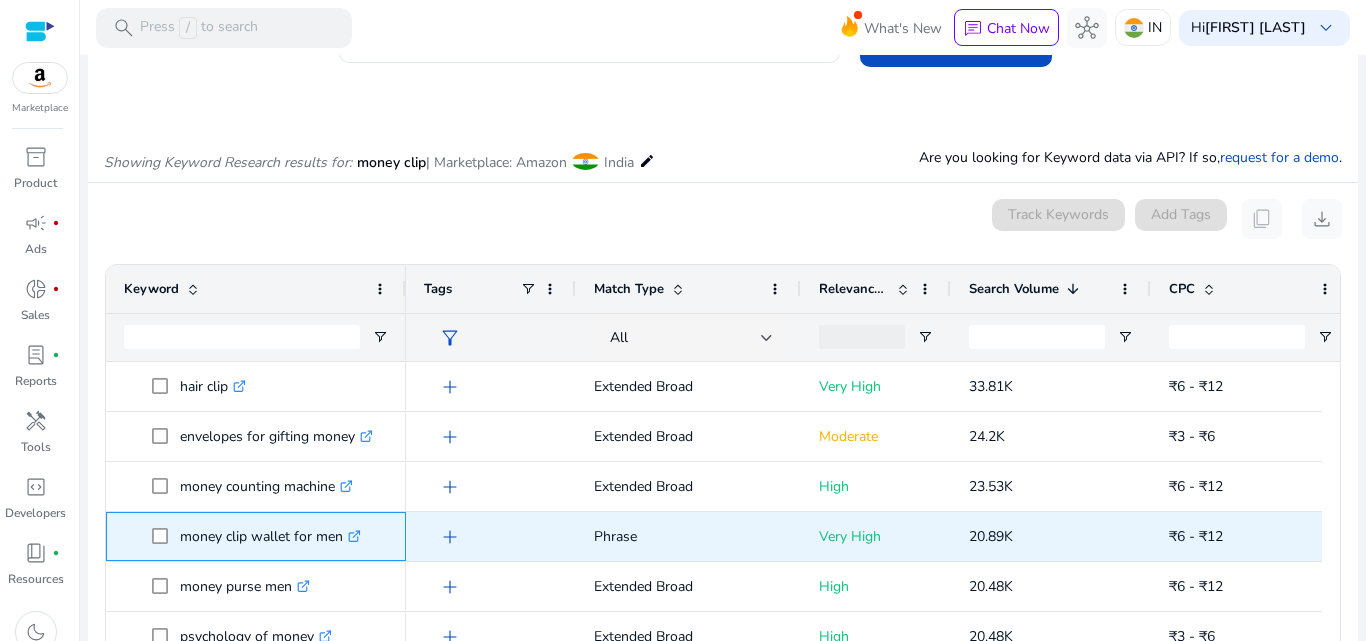 scroll, scrollTop: 383, scrollLeft: 0, axis: vertical 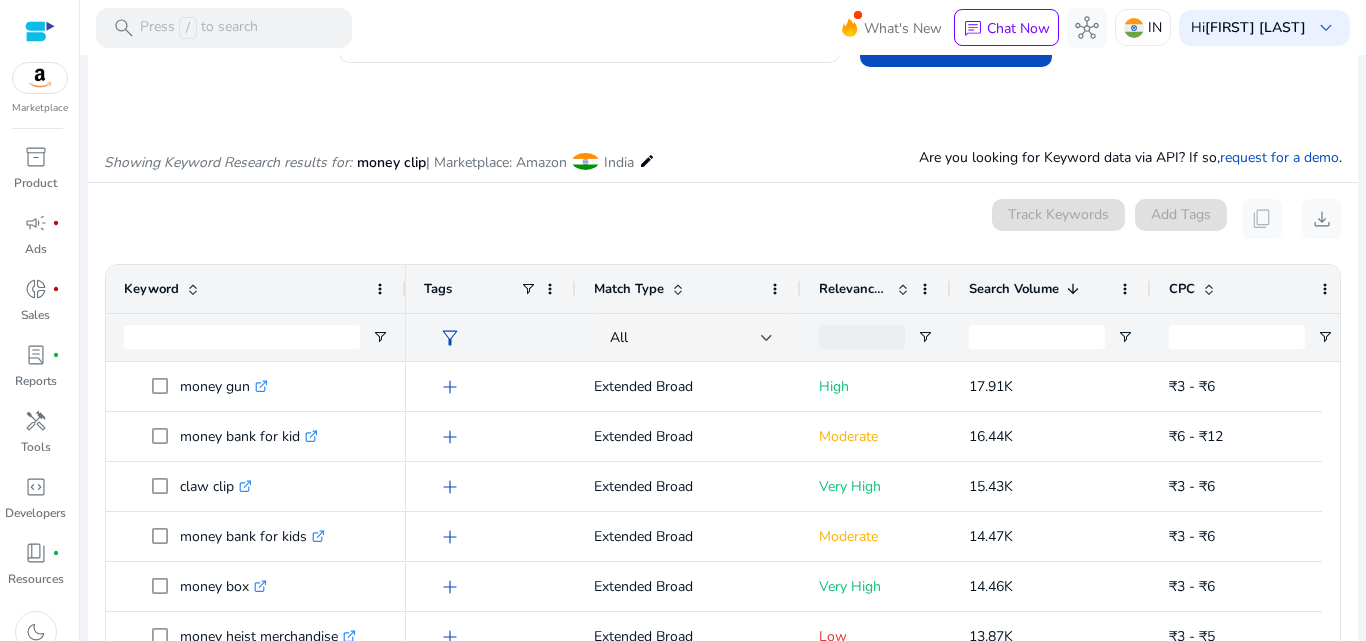 click on "Search Volume" at bounding box center [1014, 289] 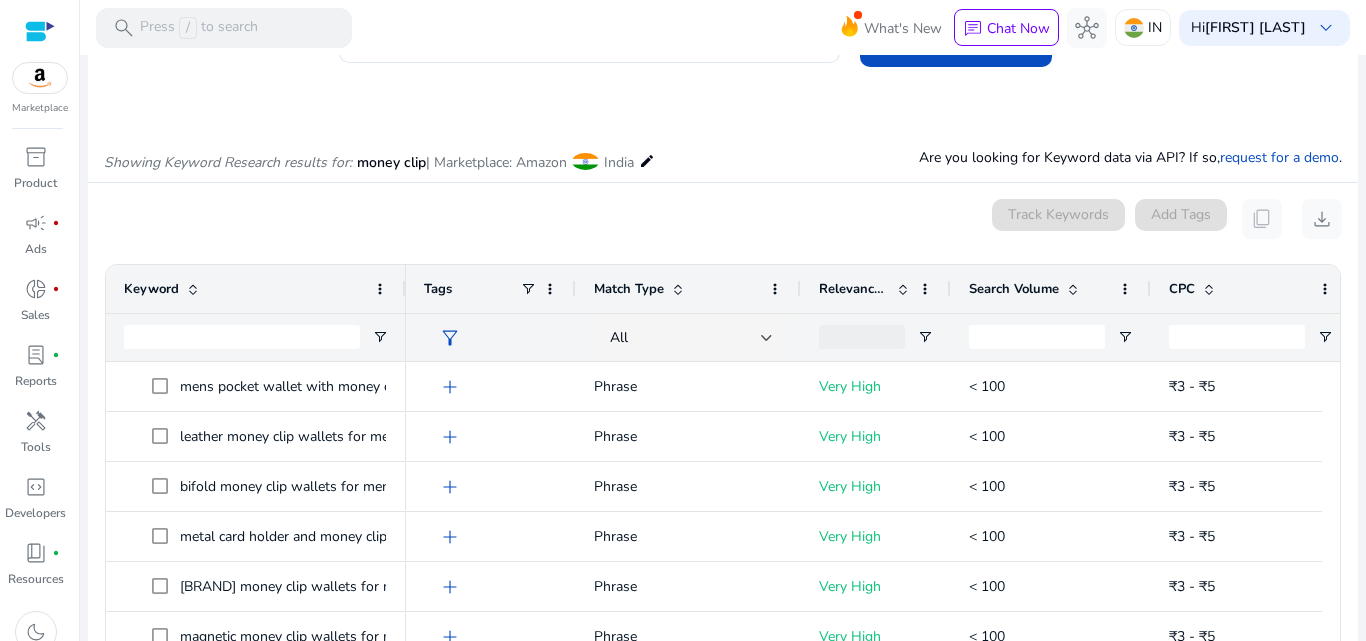 click on "Search Volume" at bounding box center (1014, 289) 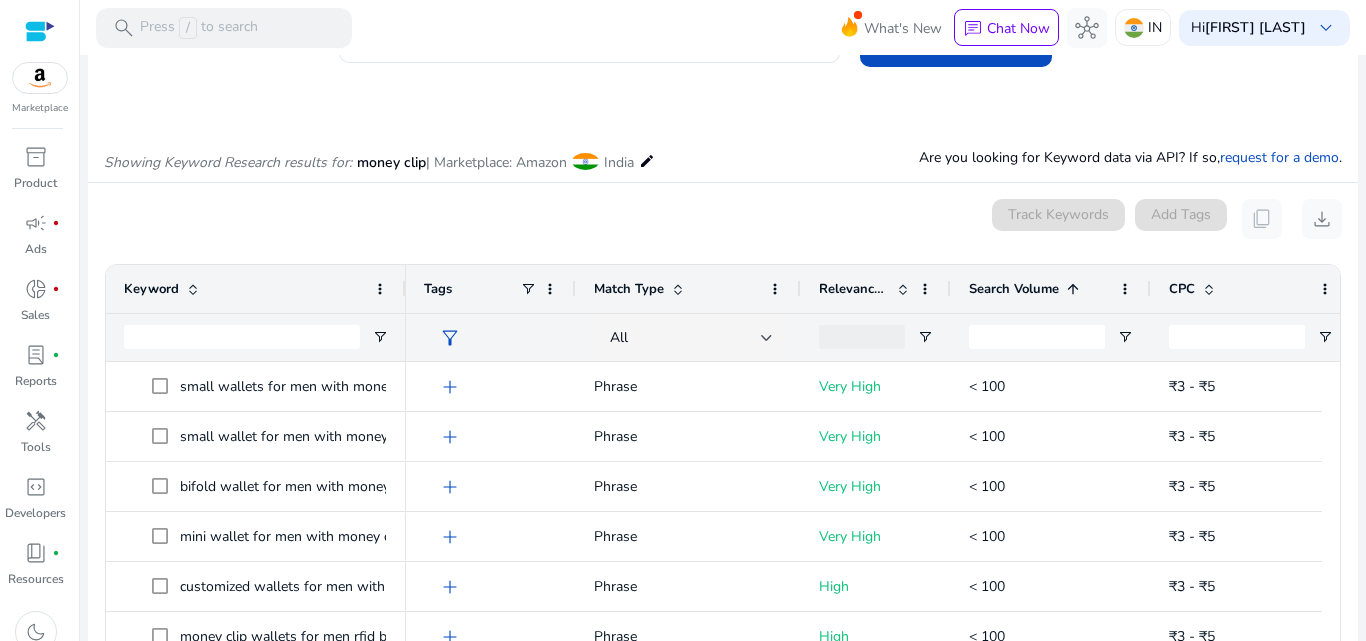 click on "Search Volume" at bounding box center (1014, 289) 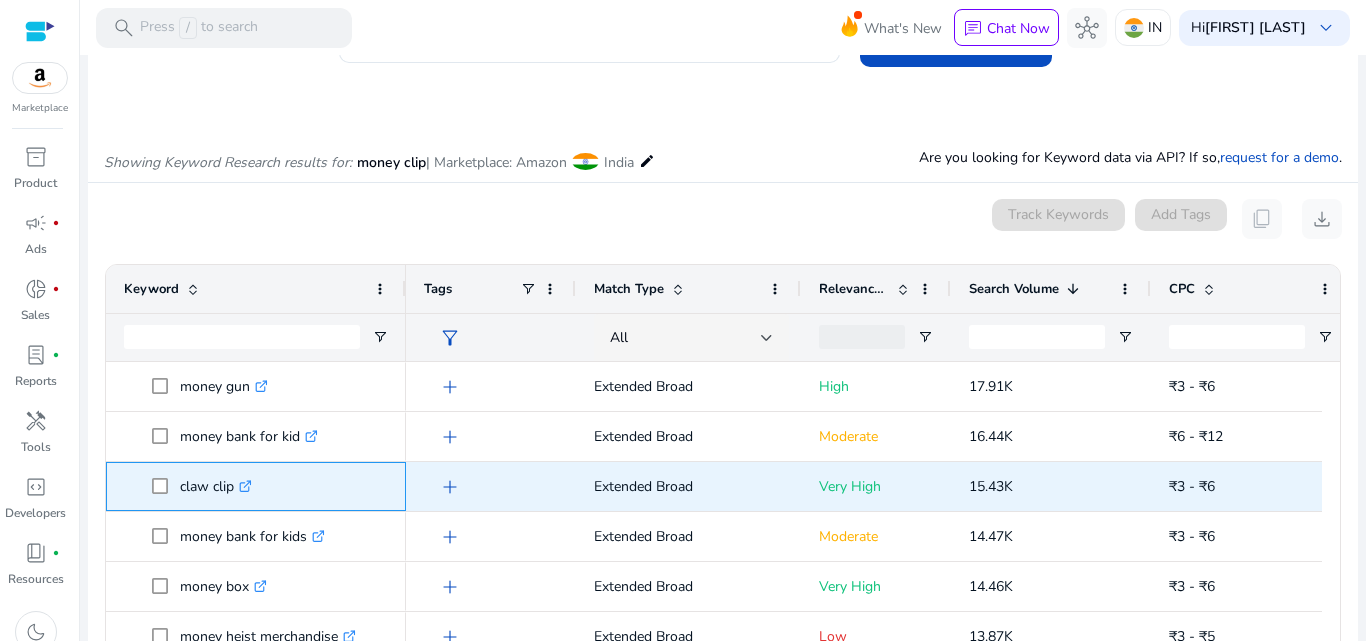 click on ".st0{fill:#2c8af8}" at bounding box center (243, 486) 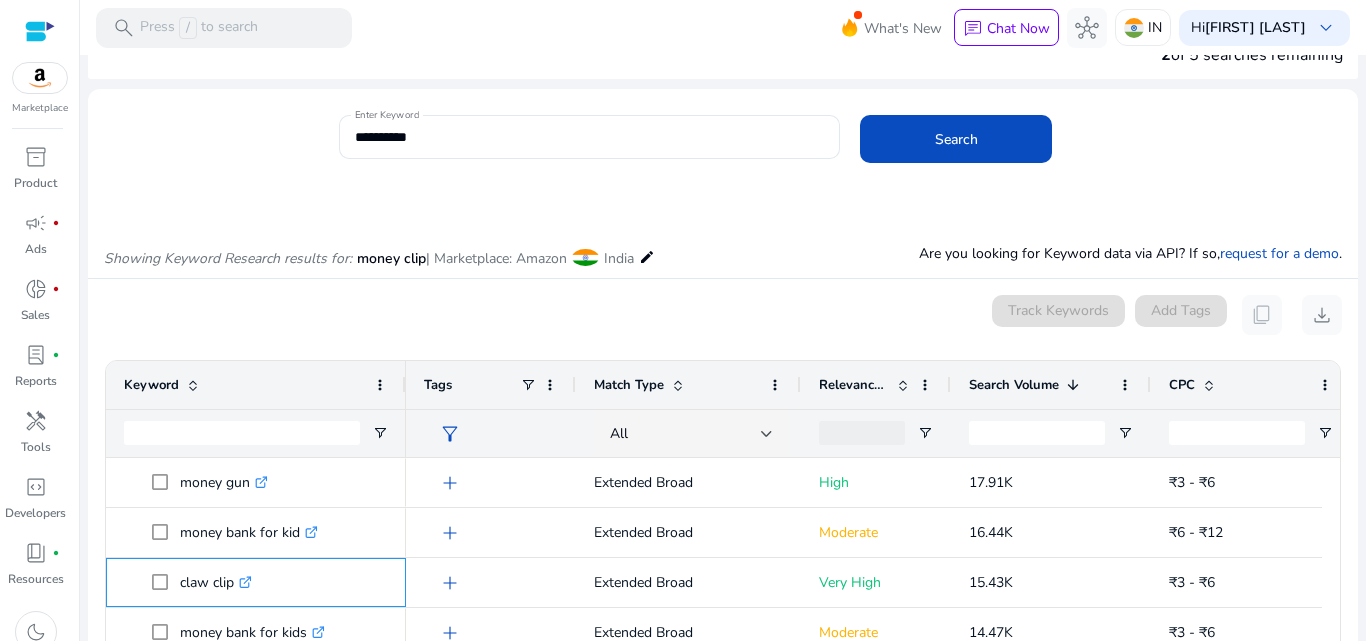 scroll, scrollTop: 0, scrollLeft: 0, axis: both 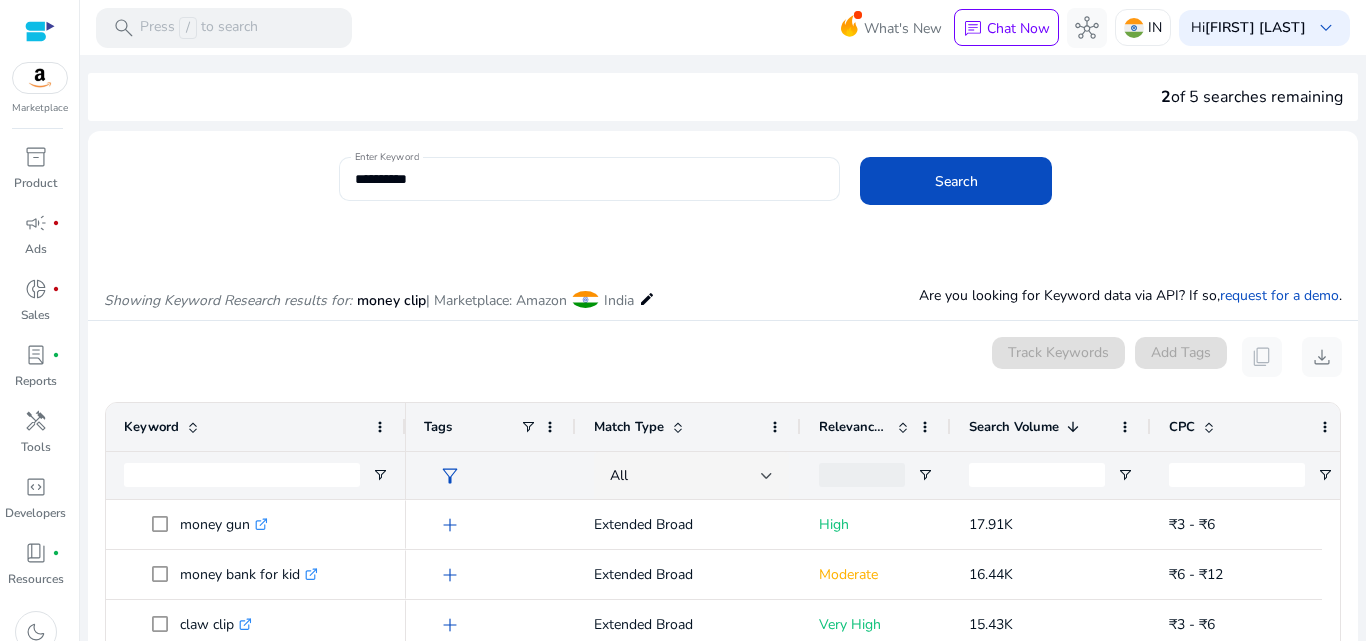 click on "**********" at bounding box center [590, 179] 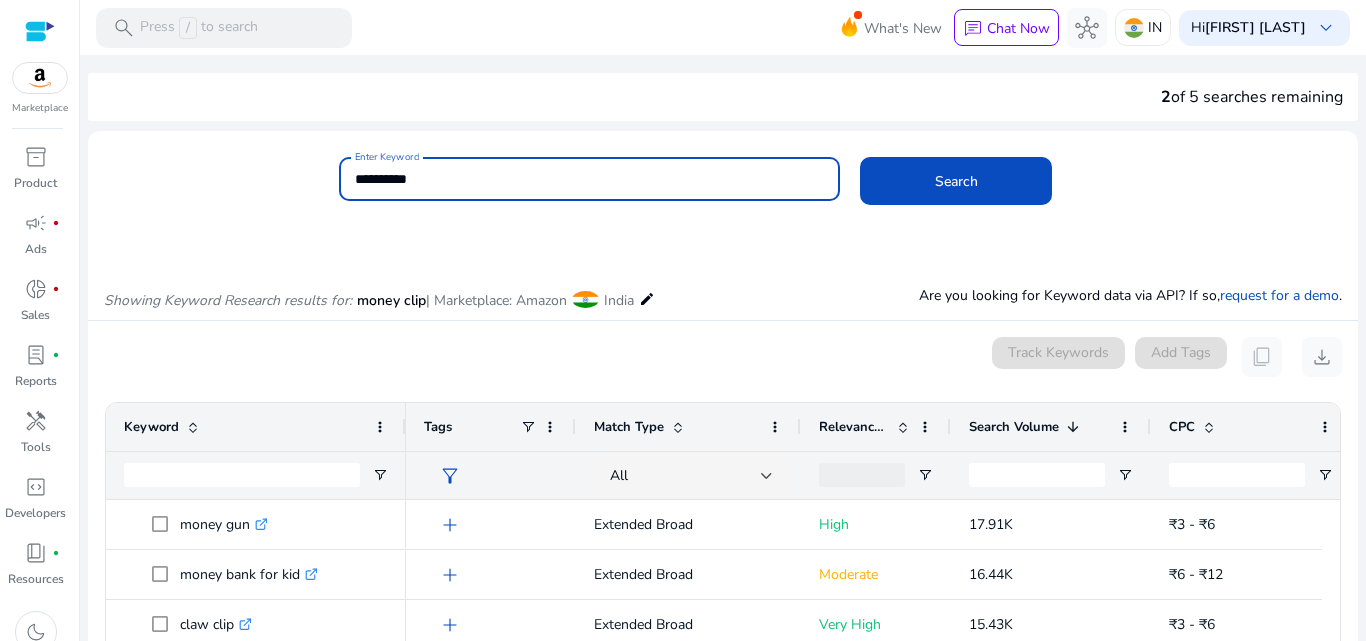 click on "**********" at bounding box center (590, 179) 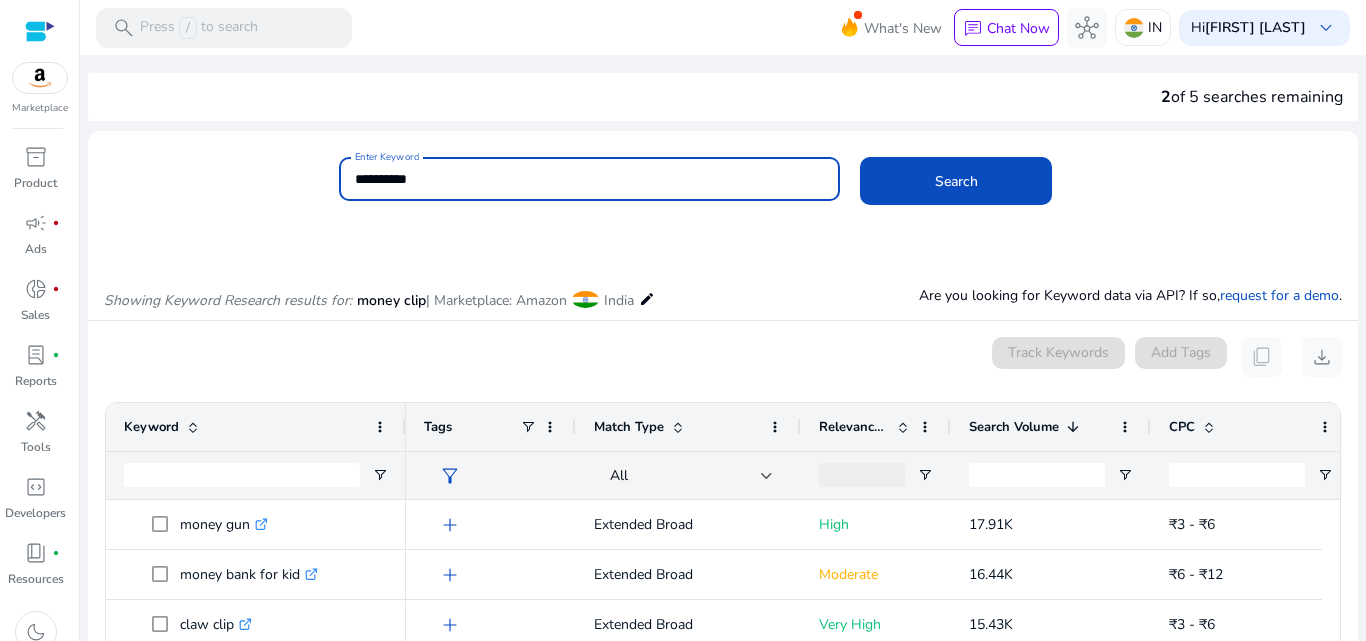 click on "**********" at bounding box center [590, 179] 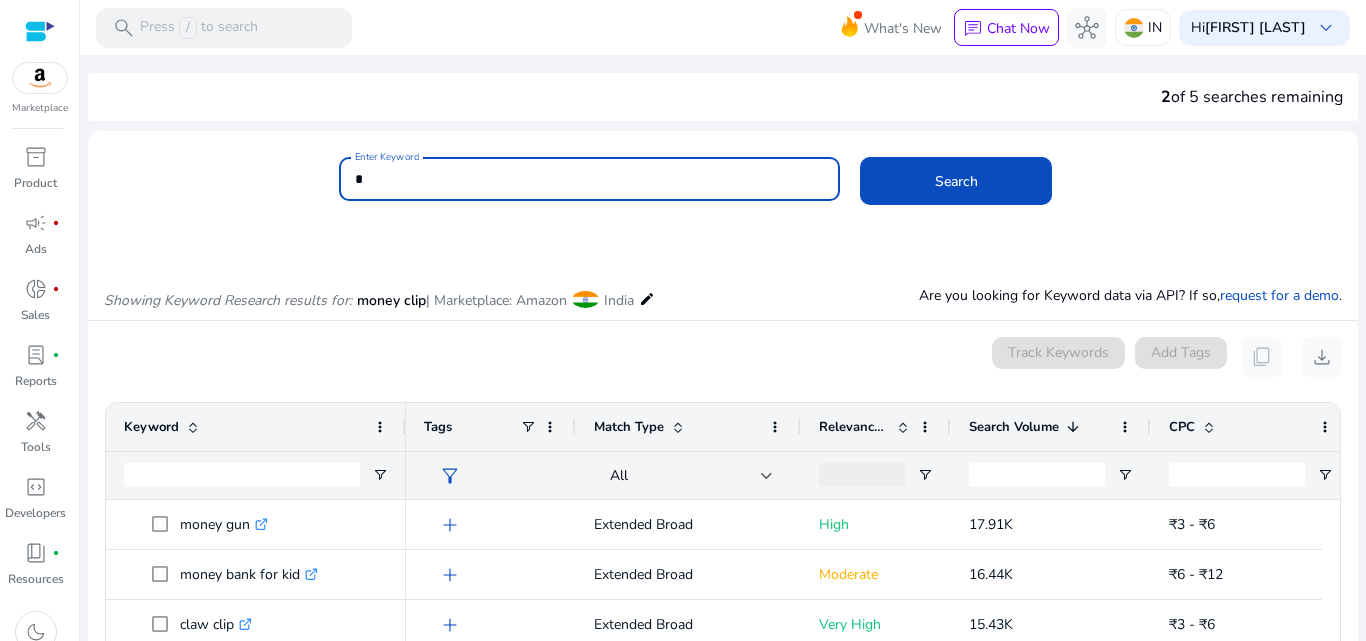 paste on "**********" 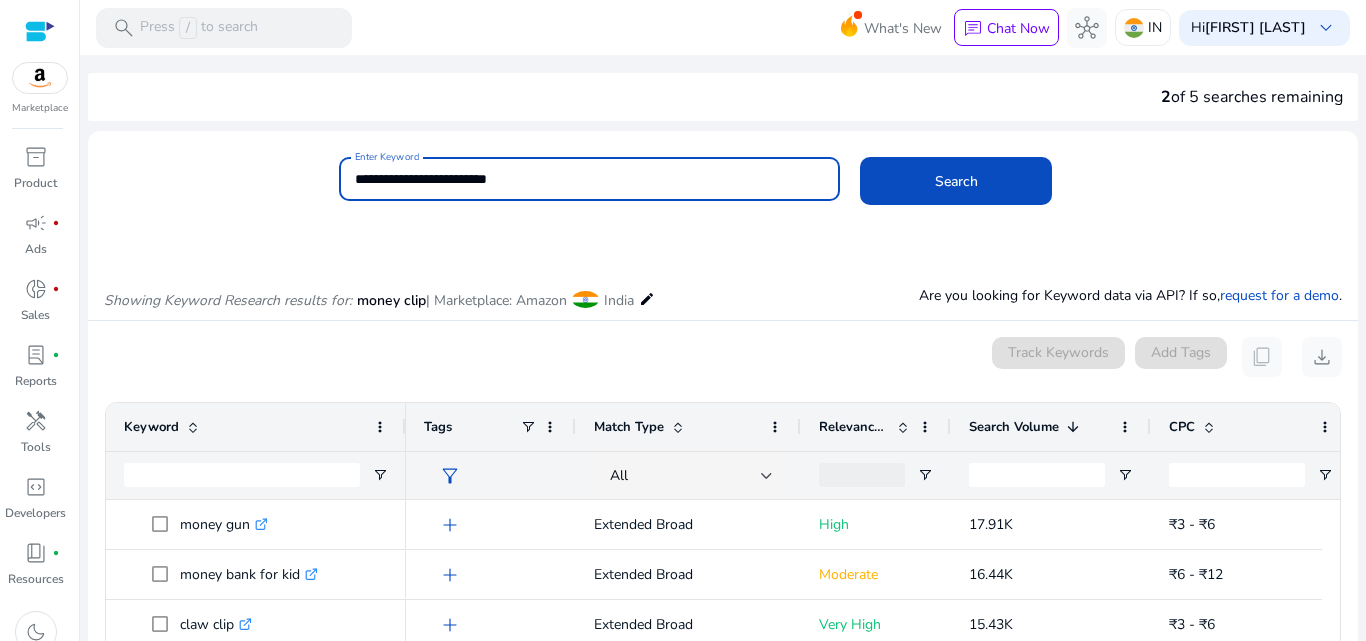 drag, startPoint x: 392, startPoint y: 179, endPoint x: 452, endPoint y: 181, distance: 60.033325 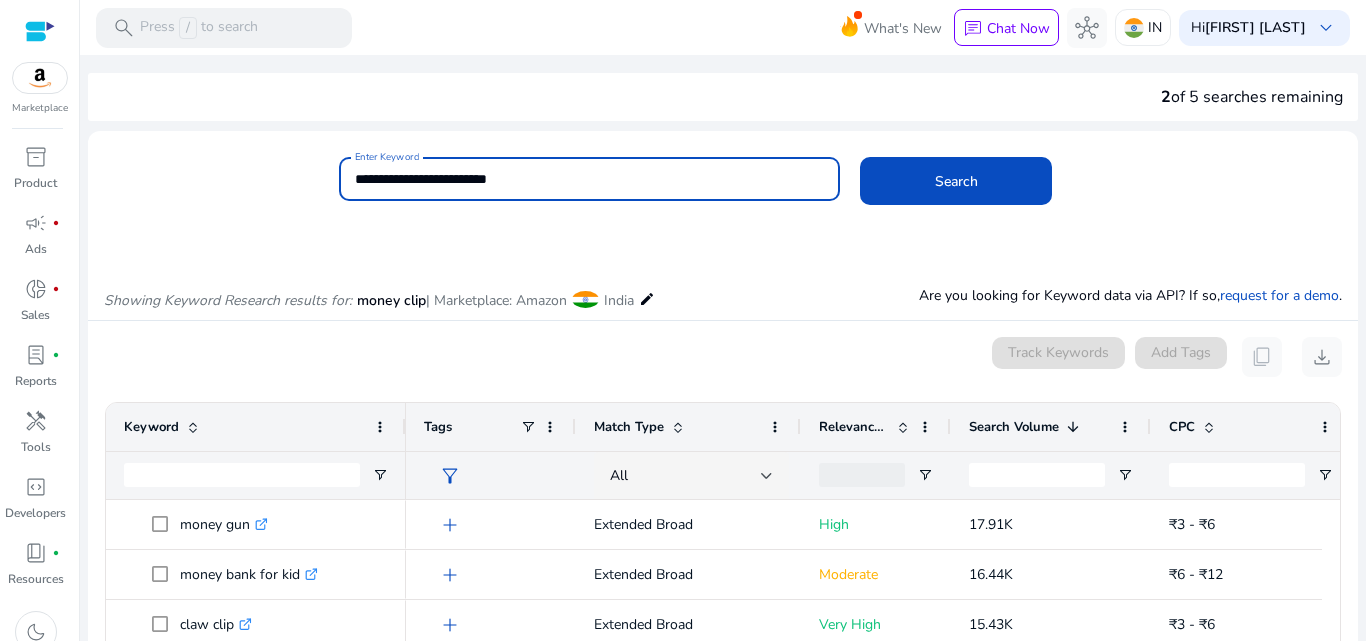 drag, startPoint x: 388, startPoint y: 180, endPoint x: 415, endPoint y: 189, distance: 28.460499 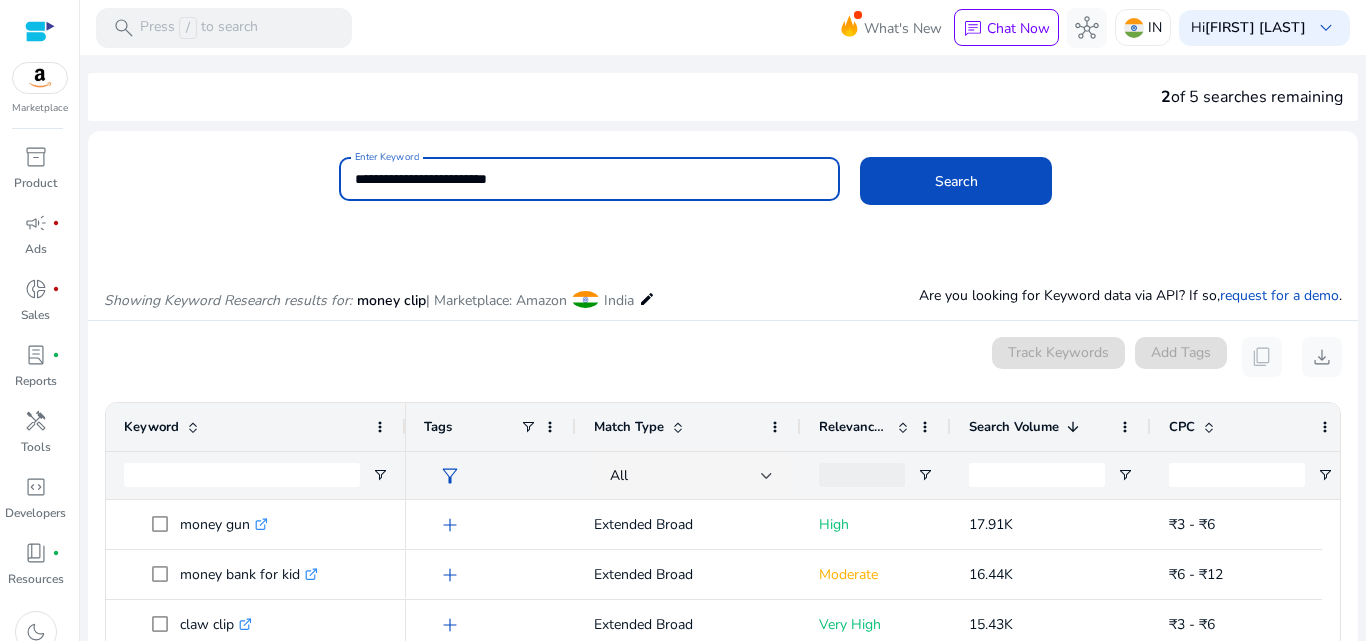 click on "**********" at bounding box center [590, 179] 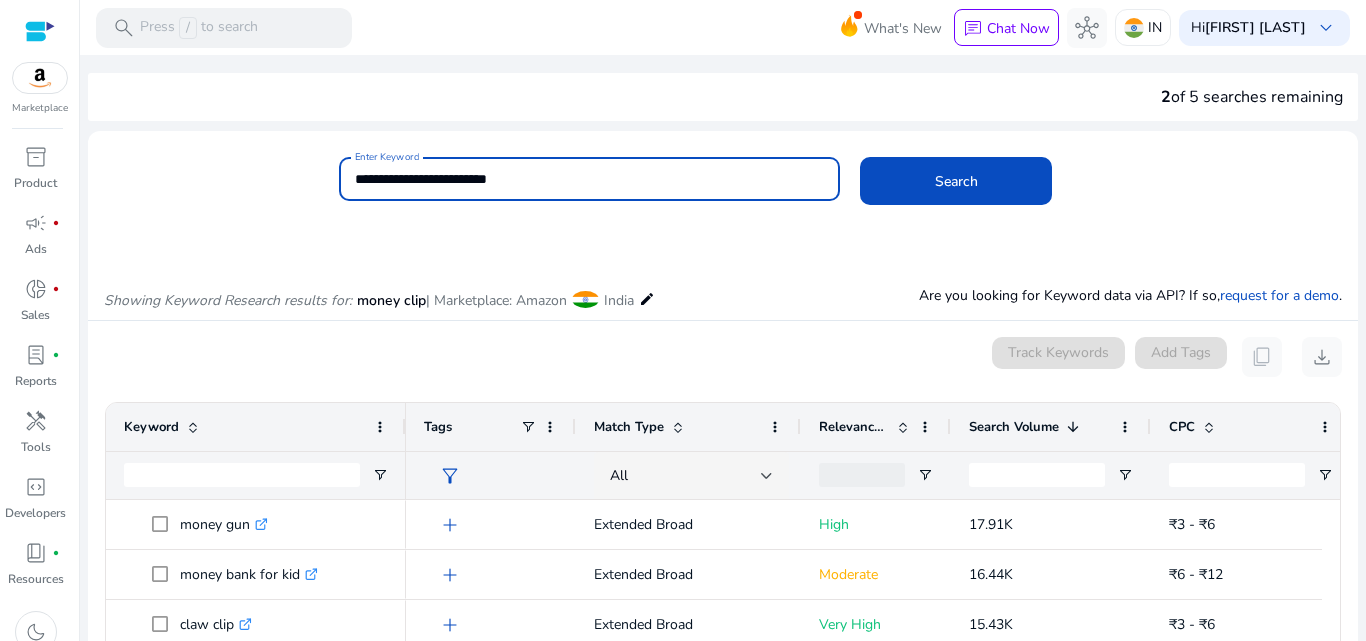 drag, startPoint x: 391, startPoint y: 177, endPoint x: 437, endPoint y: 187, distance: 47.07441 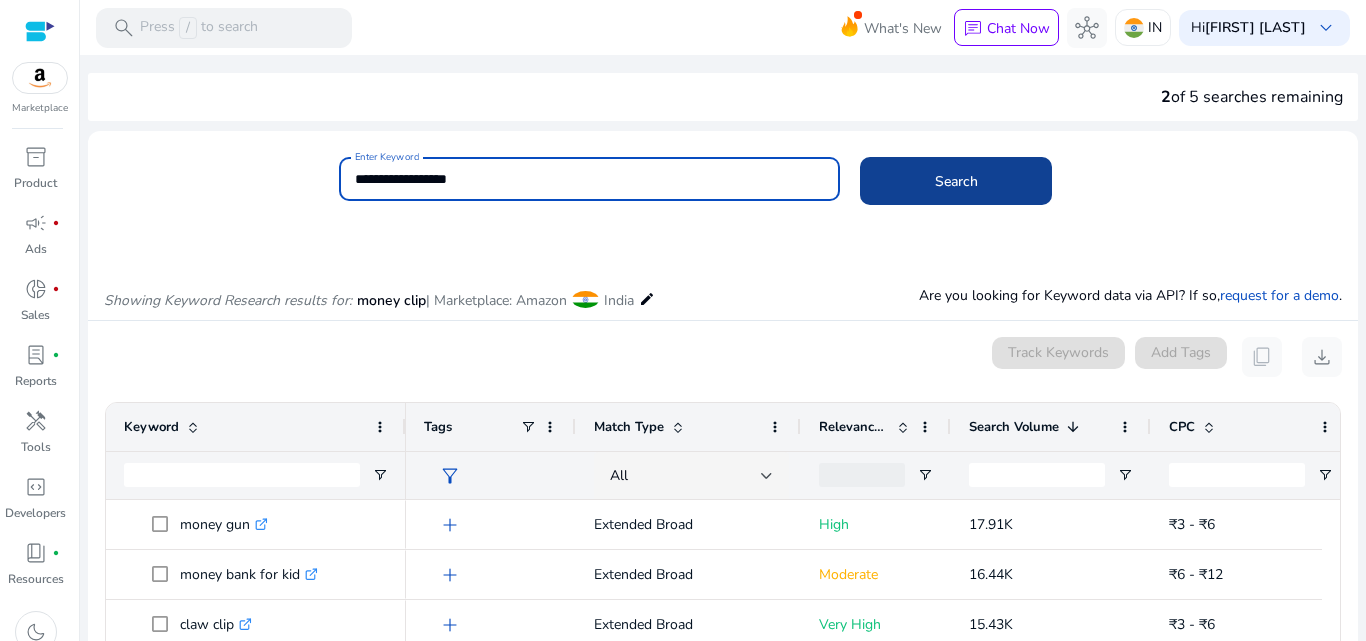 click 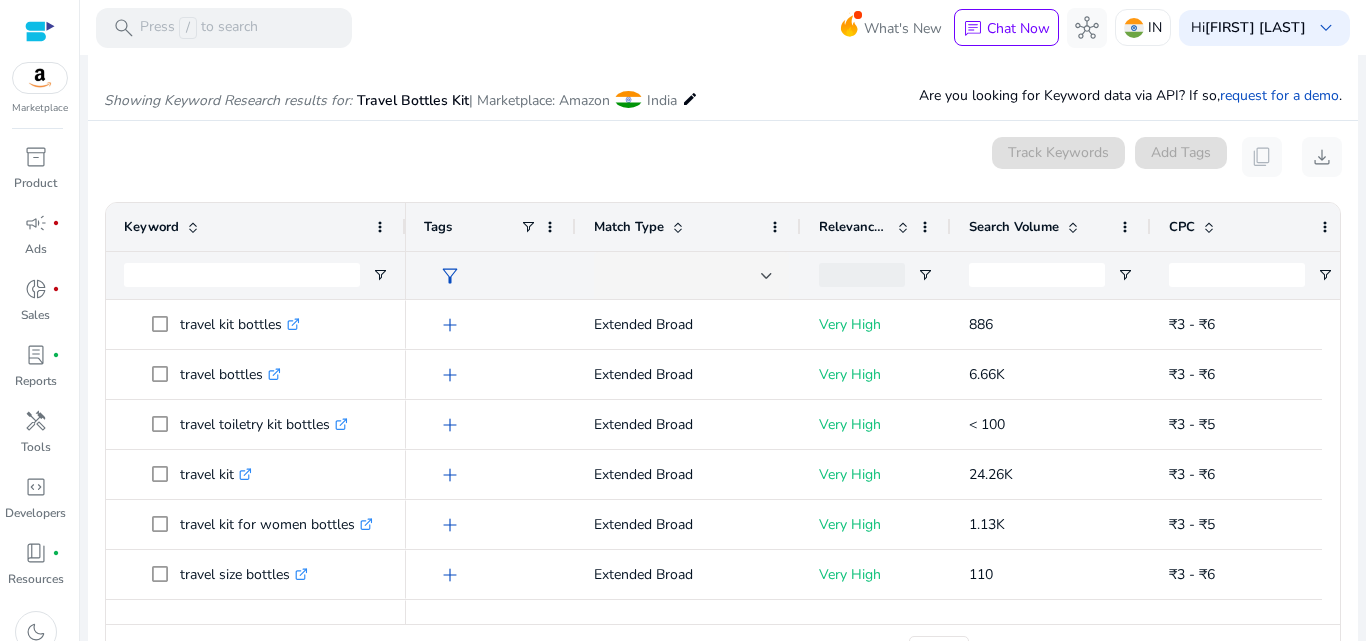 scroll, scrollTop: 238, scrollLeft: 0, axis: vertical 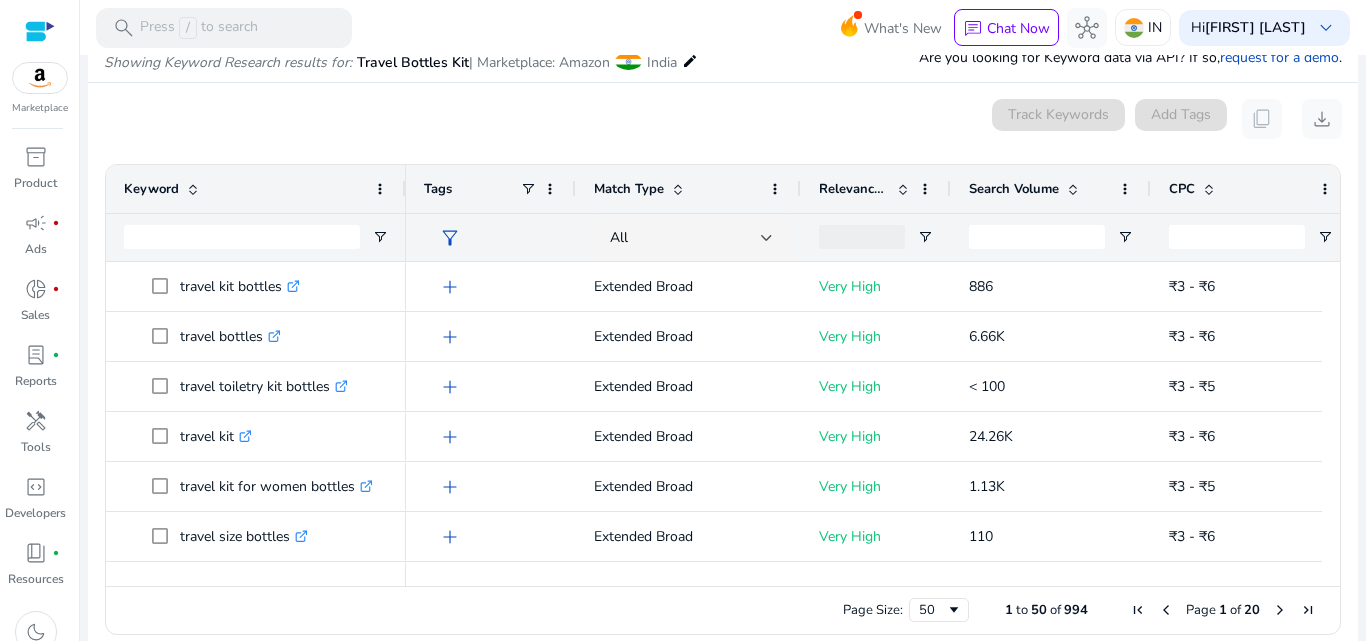 click on "Search Volume" at bounding box center (1014, 189) 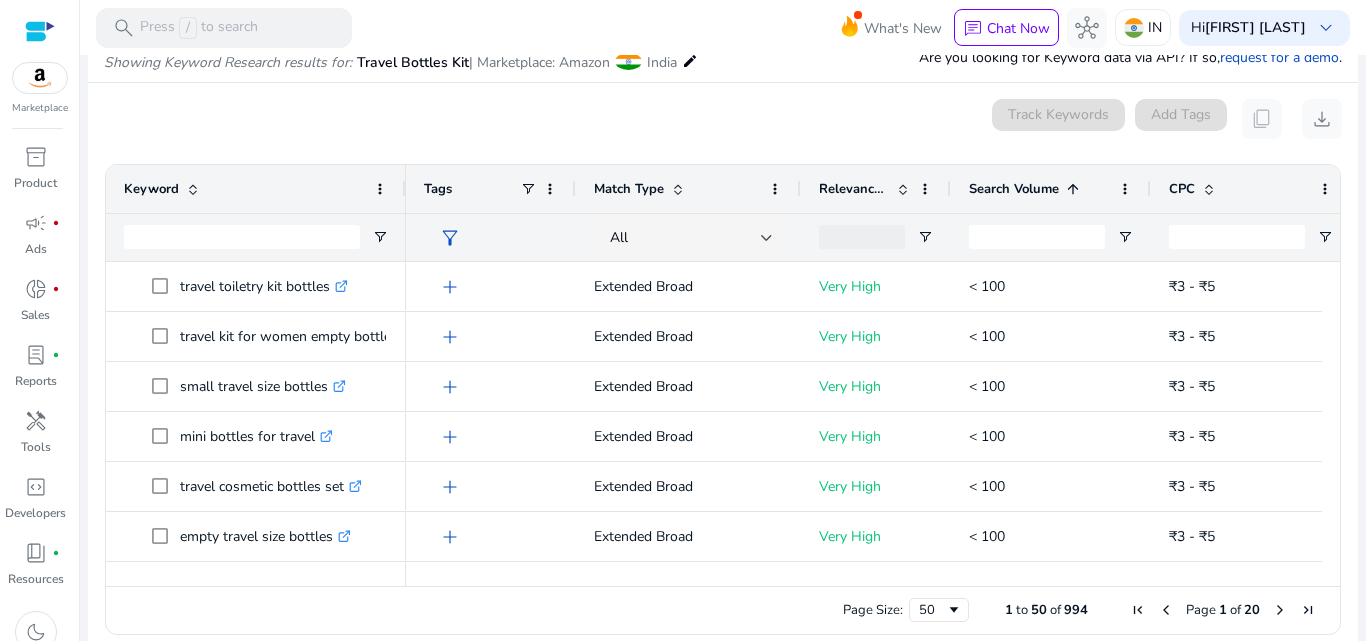 click on "Search Volume" at bounding box center (1014, 189) 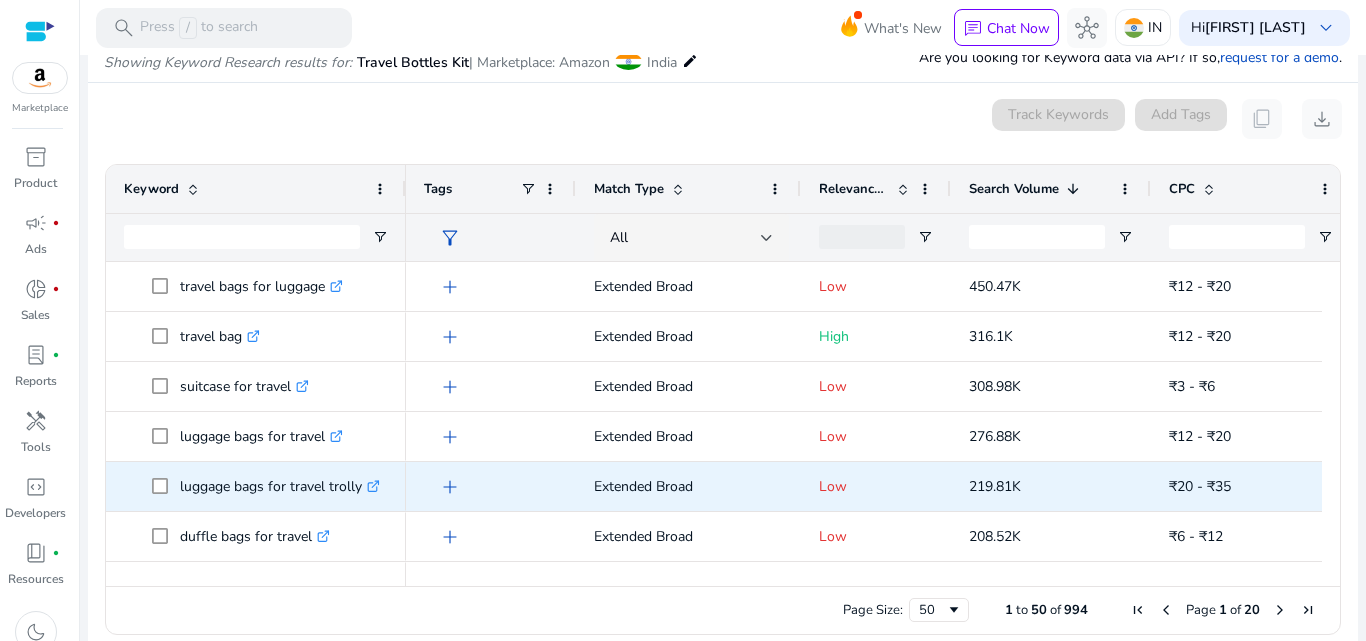scroll, scrollTop: 90, scrollLeft: 0, axis: vertical 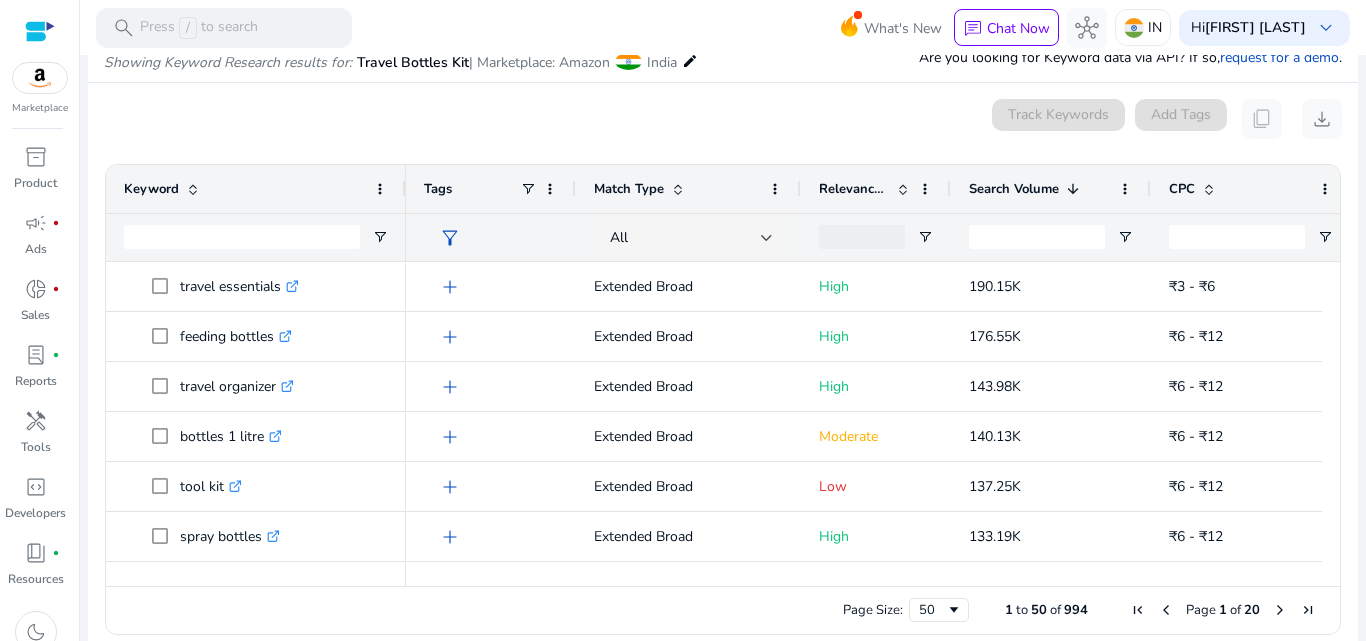 click on "Search Volume" at bounding box center (1014, 189) 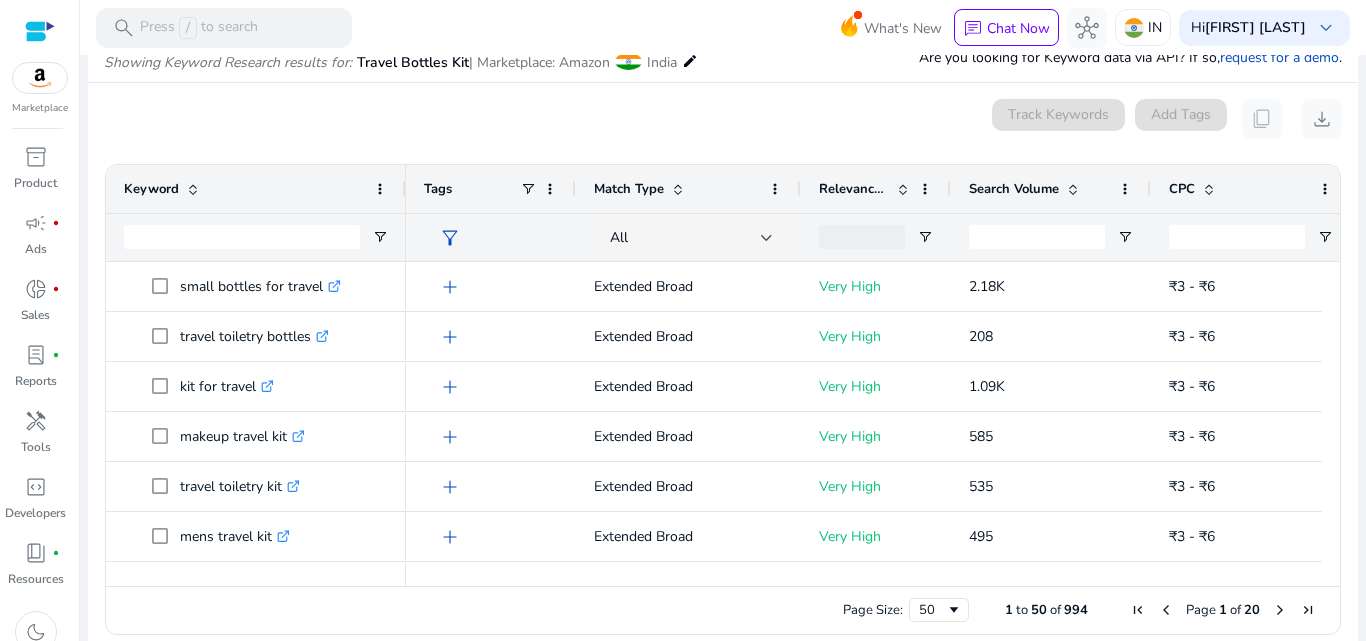 click on "Search Volume" at bounding box center [1014, 189] 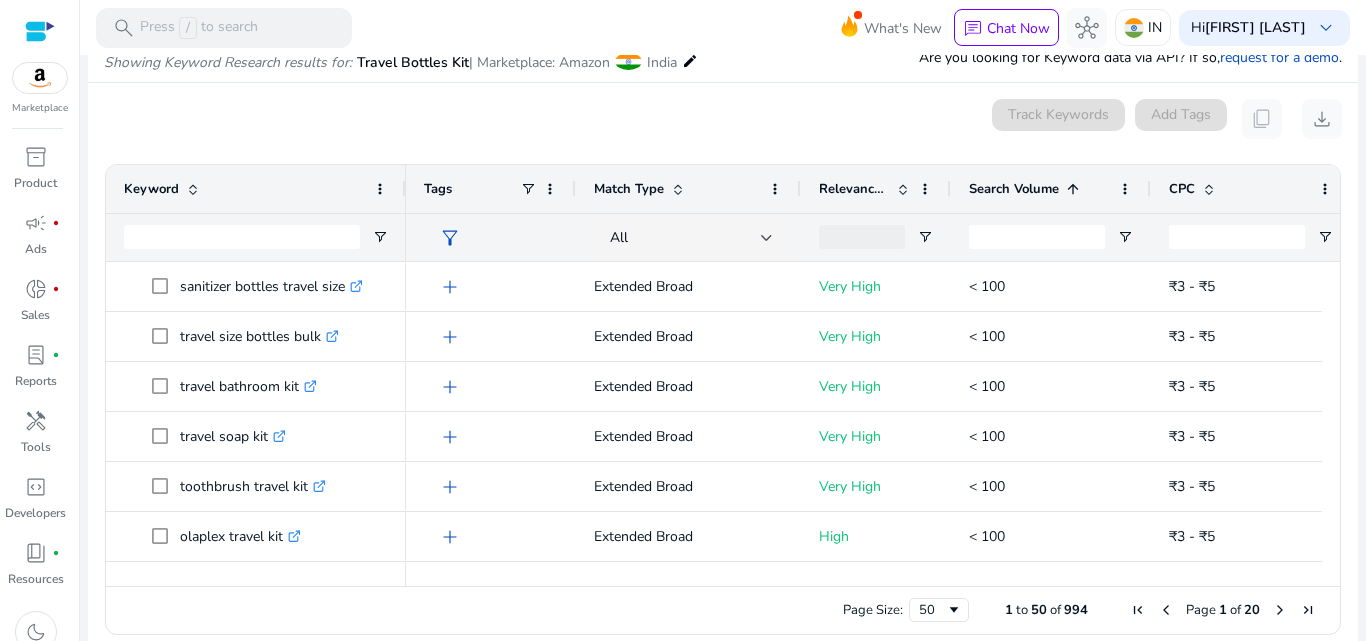 click on "Search Volume" at bounding box center [1014, 189] 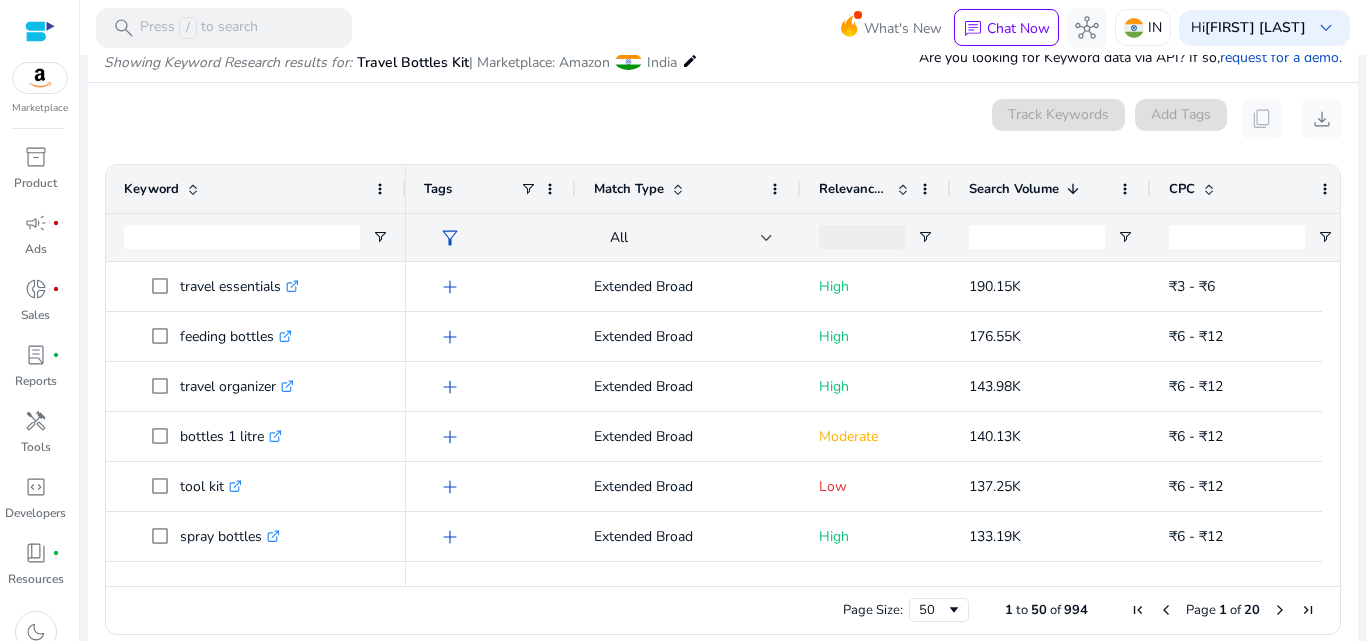 click on "Search Volume" at bounding box center (1014, 189) 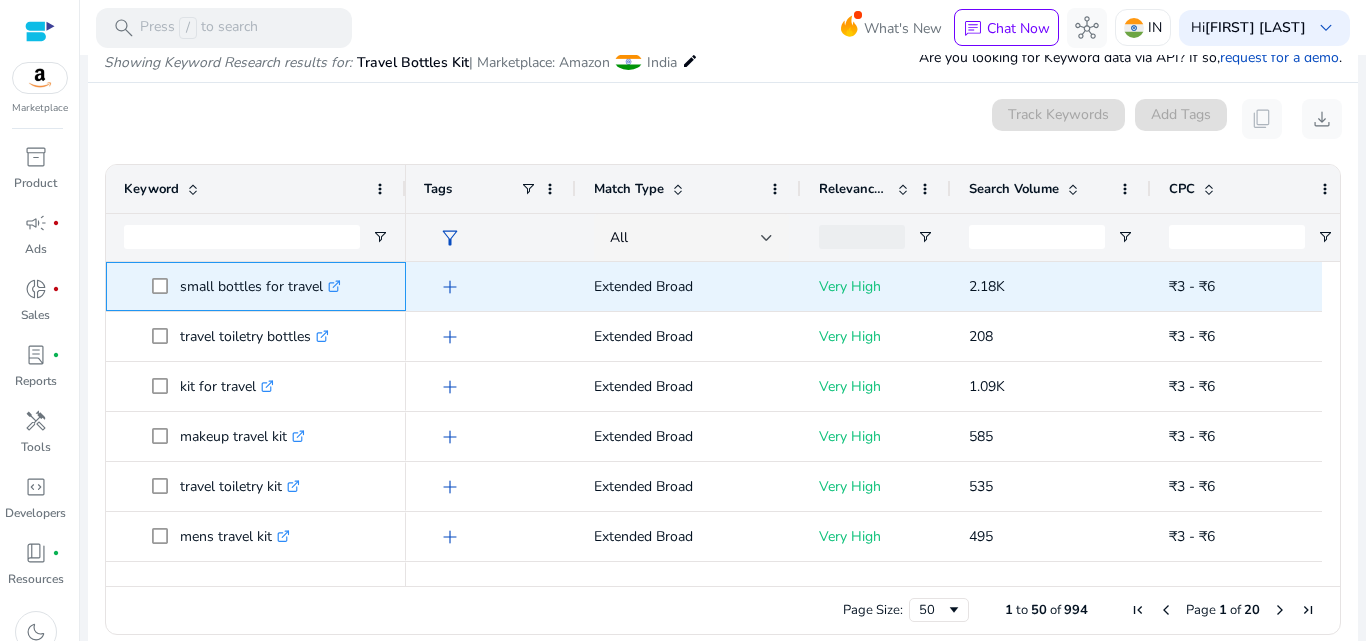 click on "small bottles for travel  .st0{fill:#2c8af8}" at bounding box center (260, 286) 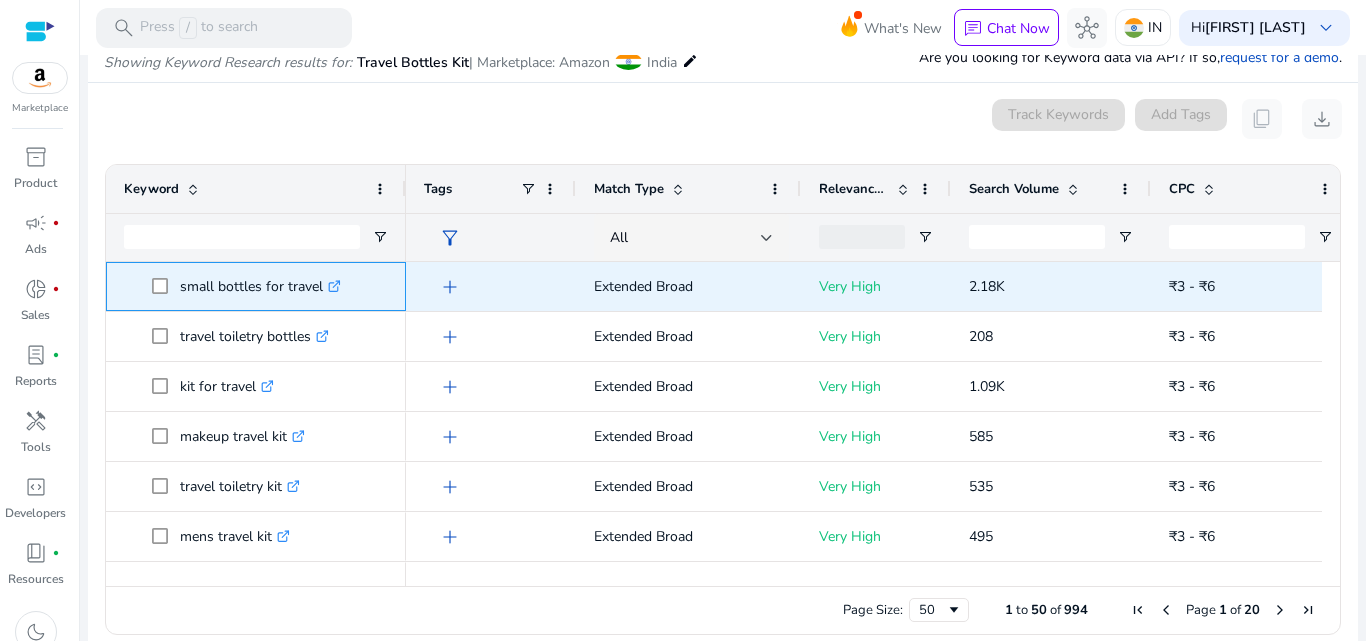 click on ".st0{fill:#2c8af8}" 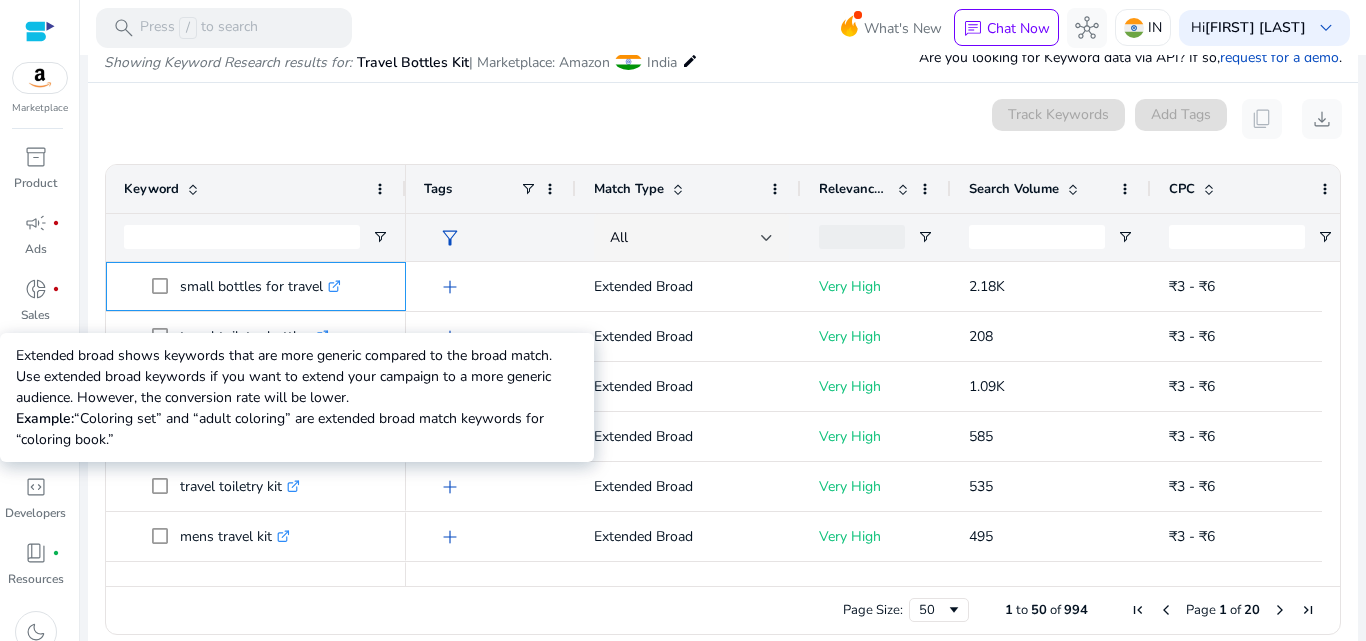 scroll, scrollTop: 200, scrollLeft: 0, axis: vertical 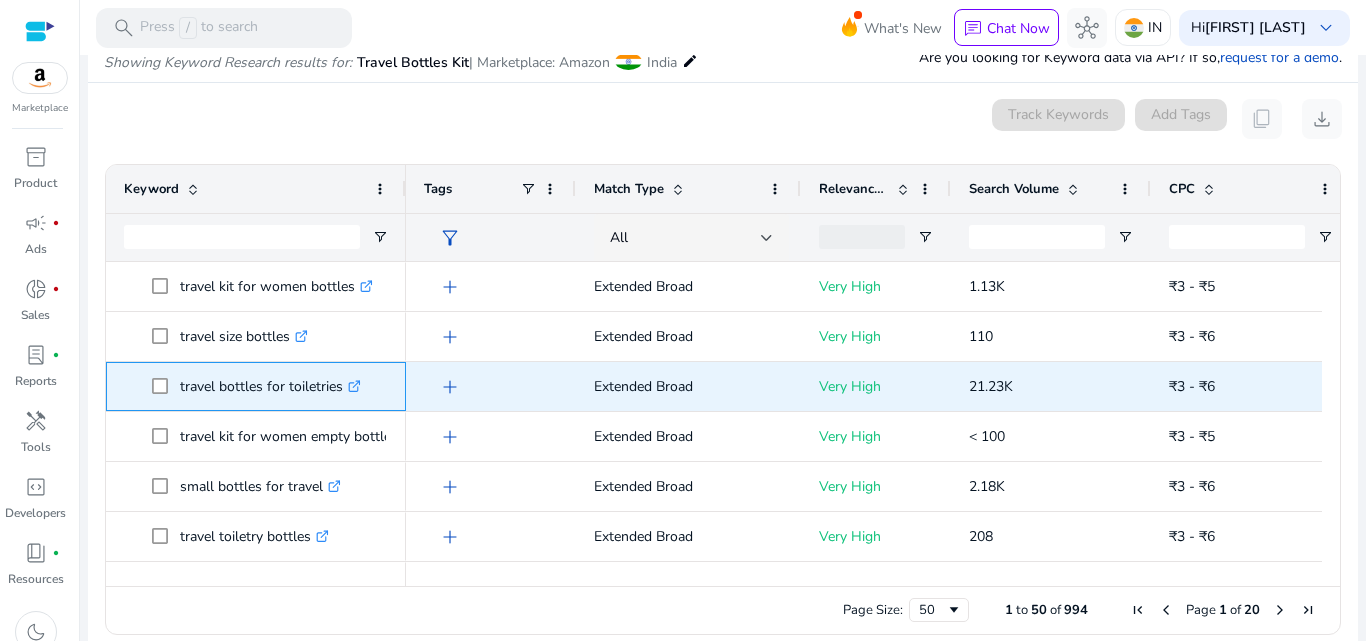 click on "travel bottles for toiletries  .st0{fill:#2c8af8}" at bounding box center (275, 386) 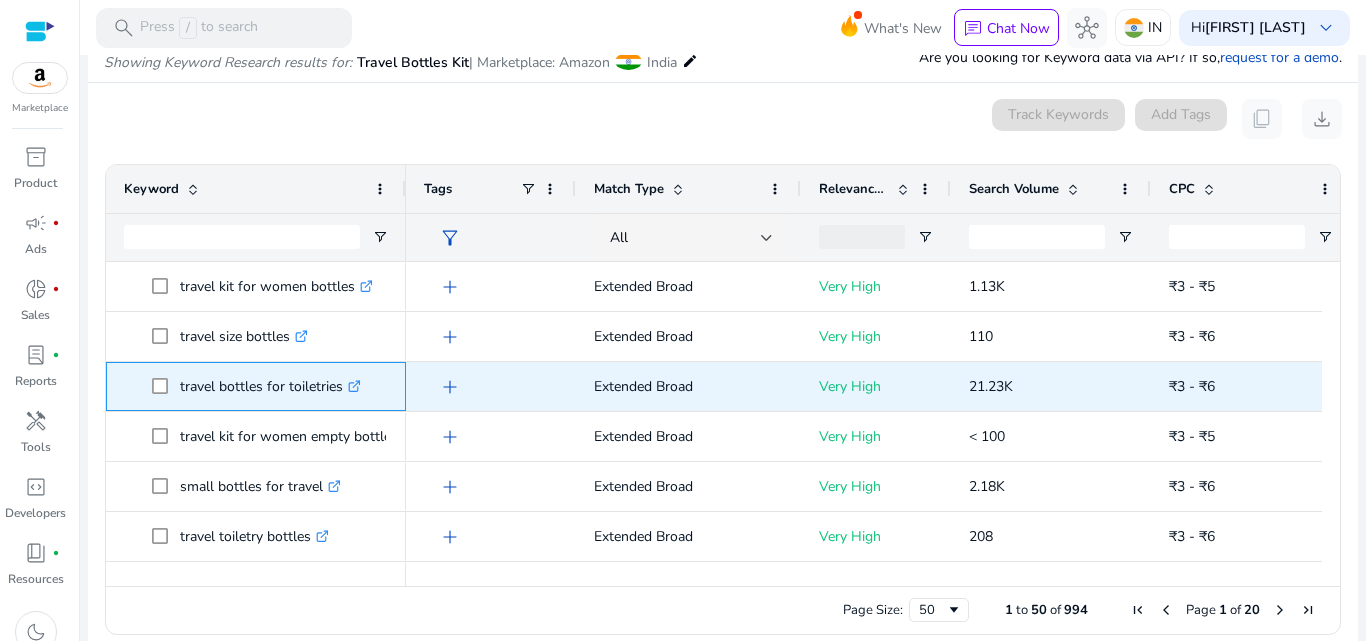 click on ".st0{fill:#2c8af8}" 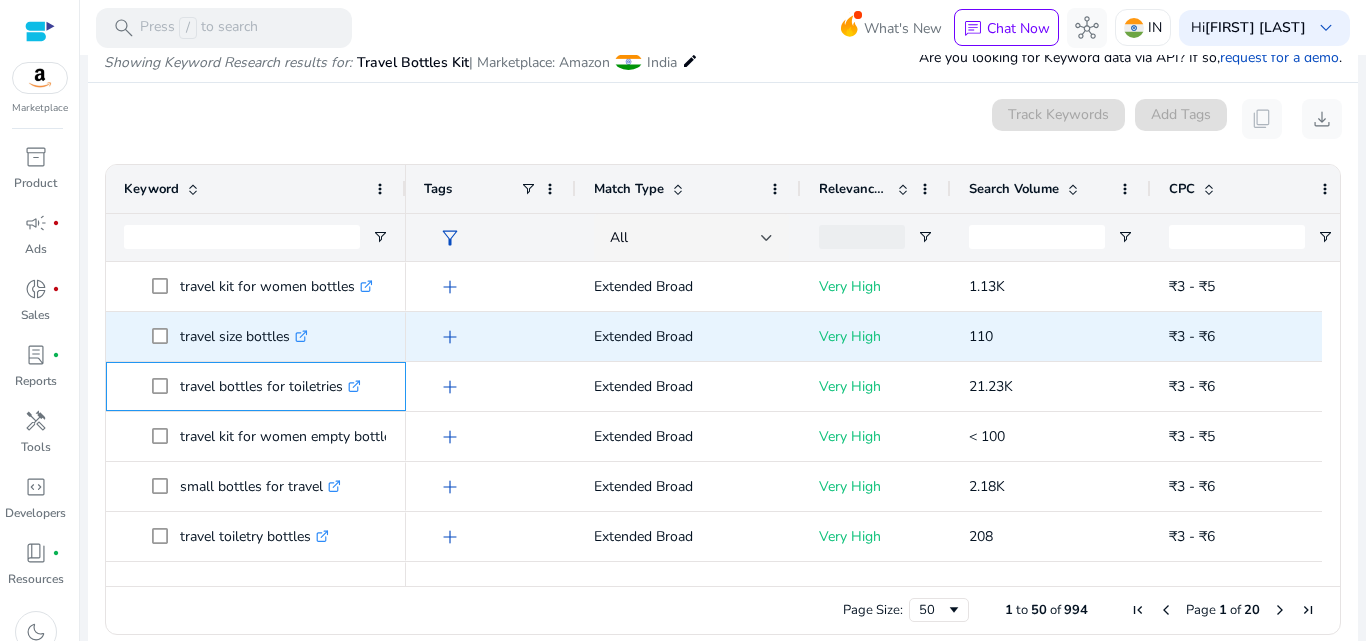 scroll, scrollTop: 100, scrollLeft: 0, axis: vertical 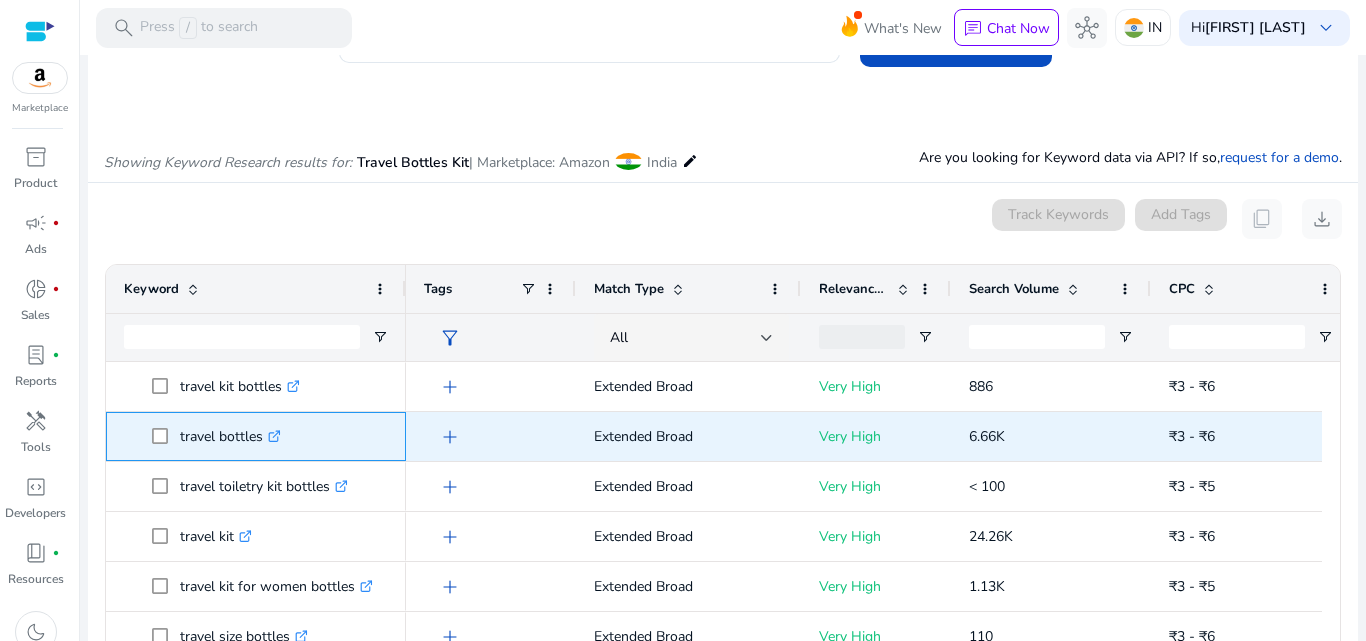 click on "travel bottles  .st0{fill:#2c8af8}" at bounding box center (256, 436) 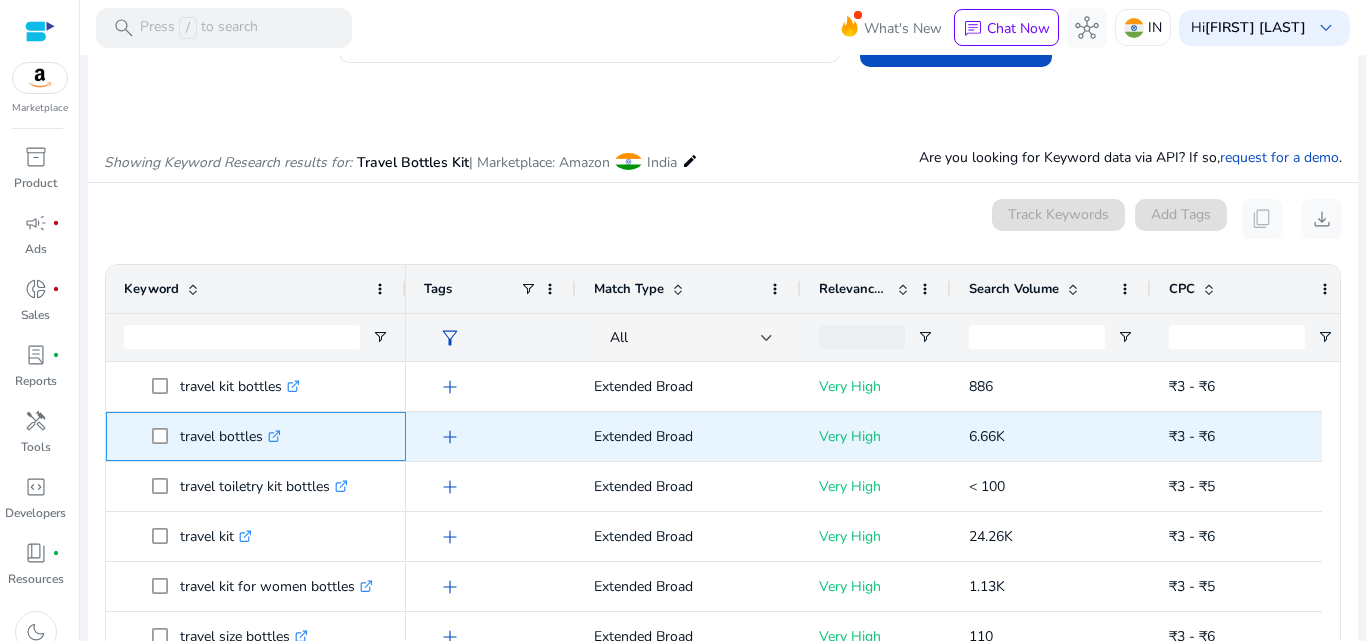 click on ".st0{fill:#2c8af8}" at bounding box center (272, 436) 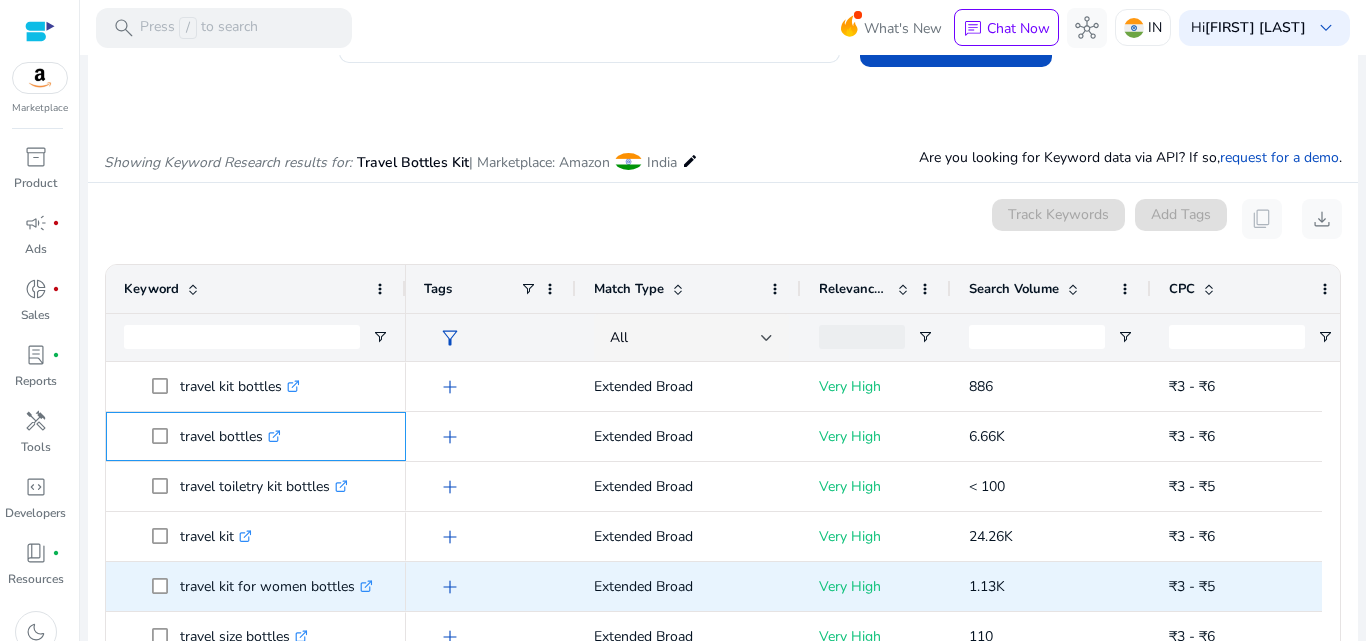 scroll, scrollTop: 200, scrollLeft: 0, axis: vertical 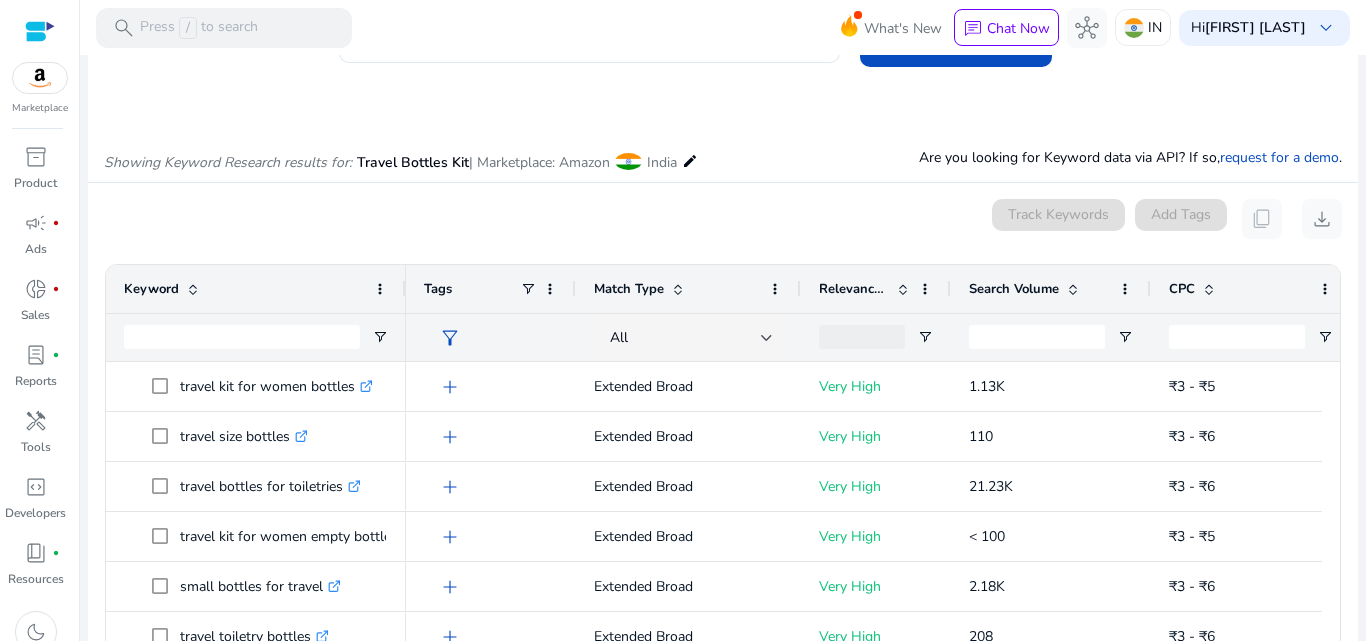 click on "filter_alt" at bounding box center [450, 338] 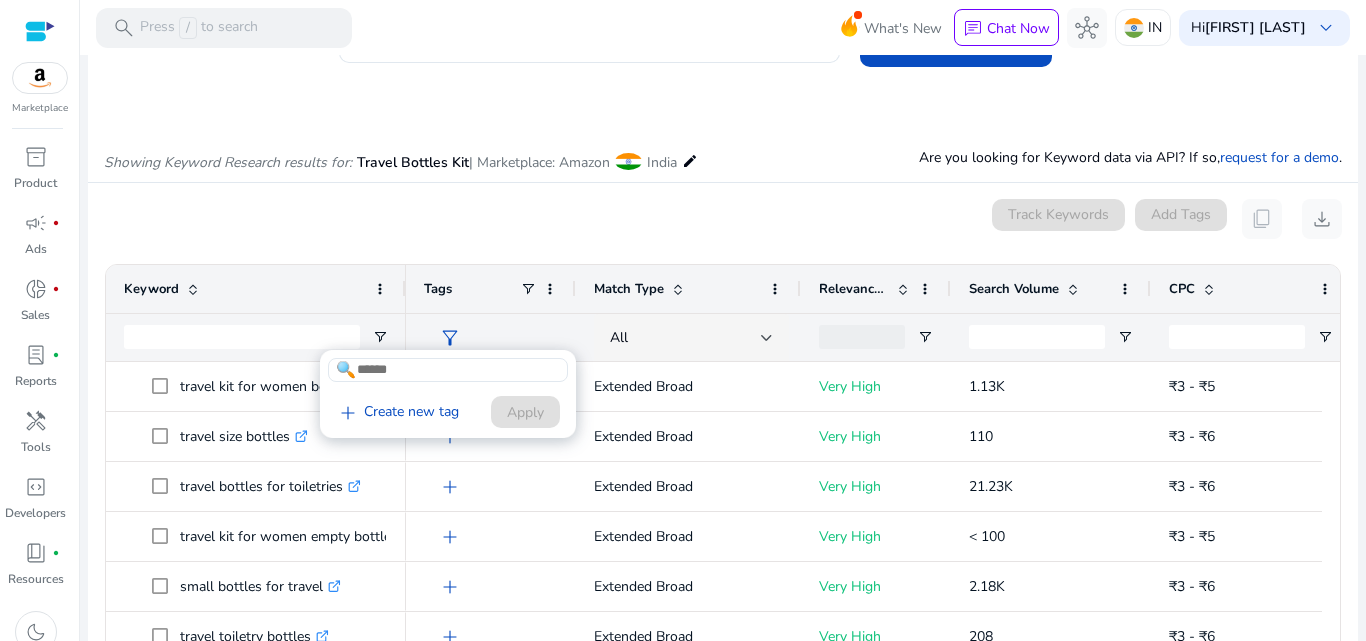 click at bounding box center (683, 320) 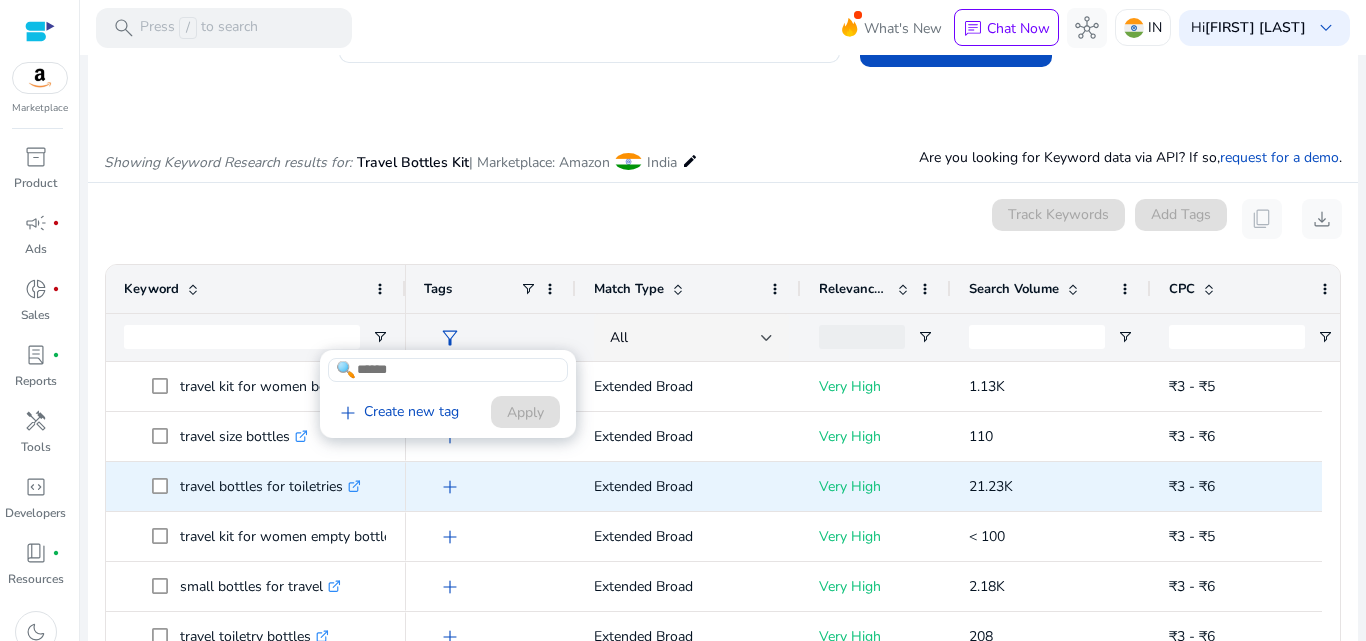 click on "add" at bounding box center (450, 487) 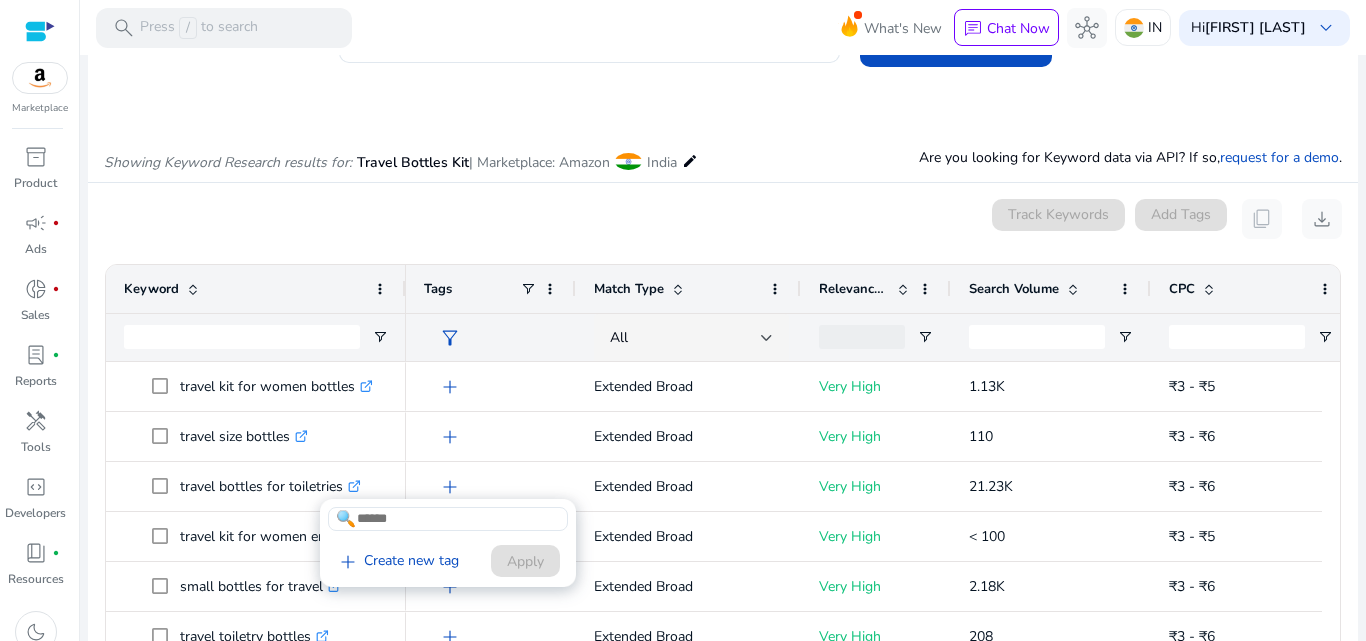 click at bounding box center [683, 320] 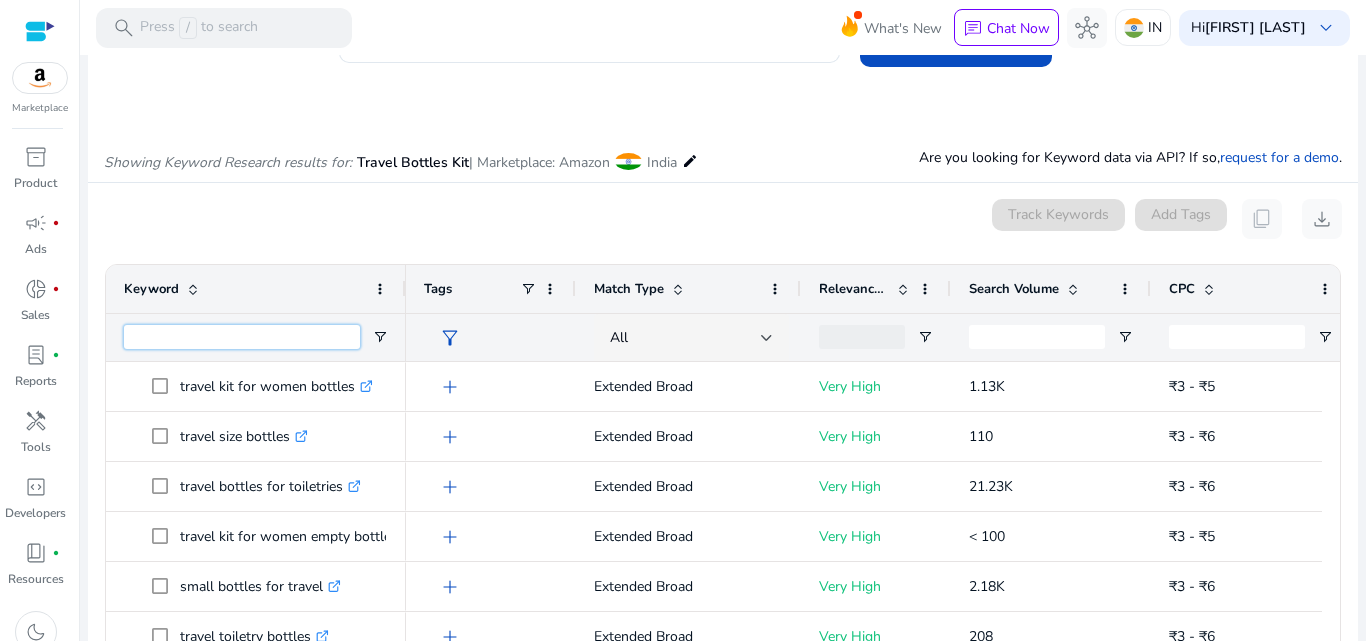 click at bounding box center (242, 337) 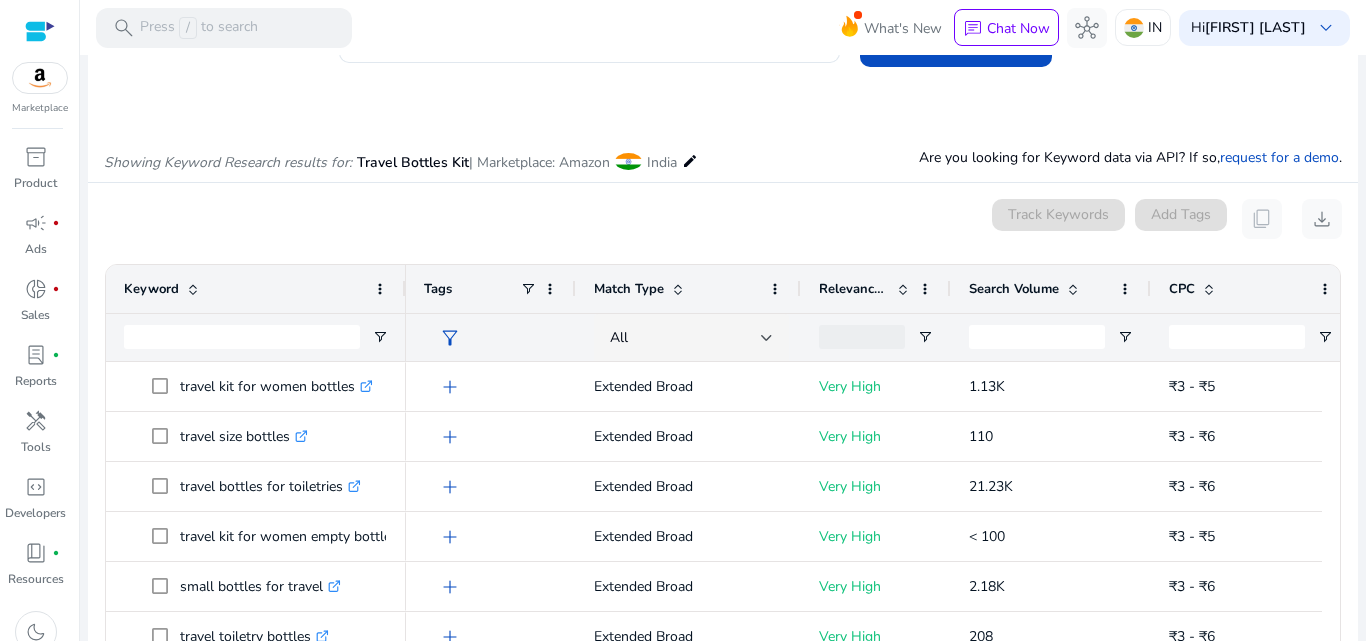 click on "0 keyword(s) selected   Track Keywords   Add Tags   content_copy   download" at bounding box center (723, 219) 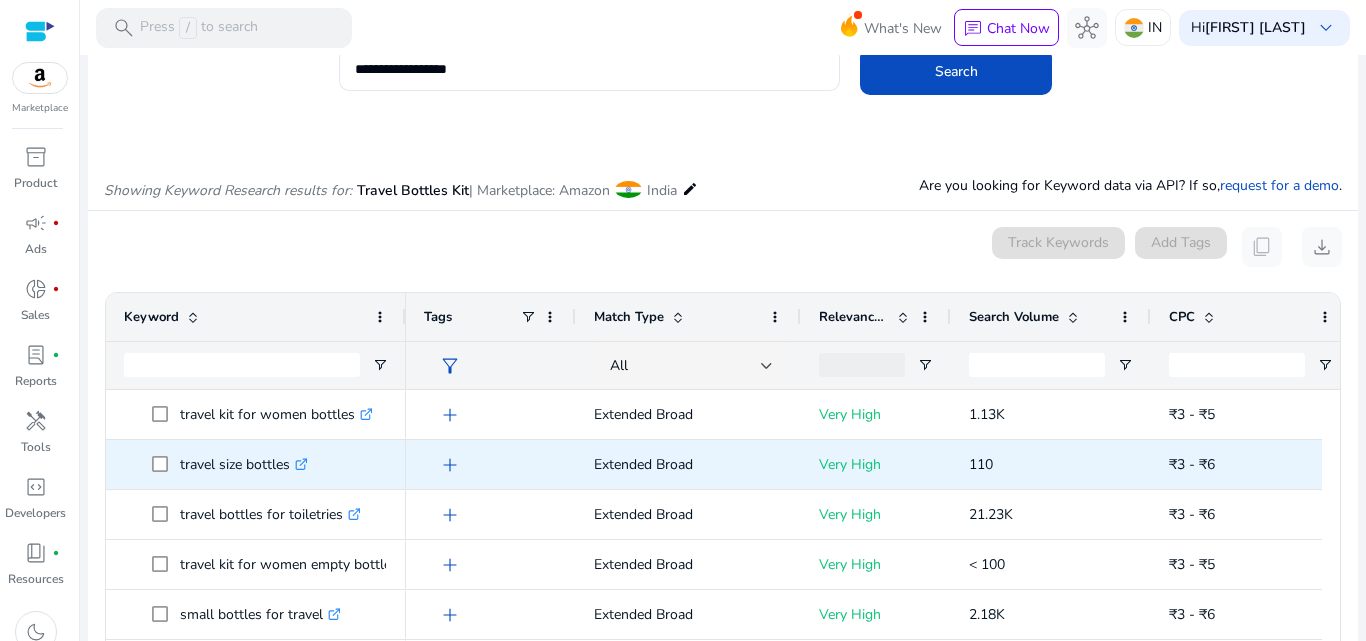 scroll, scrollTop: 258, scrollLeft: 0, axis: vertical 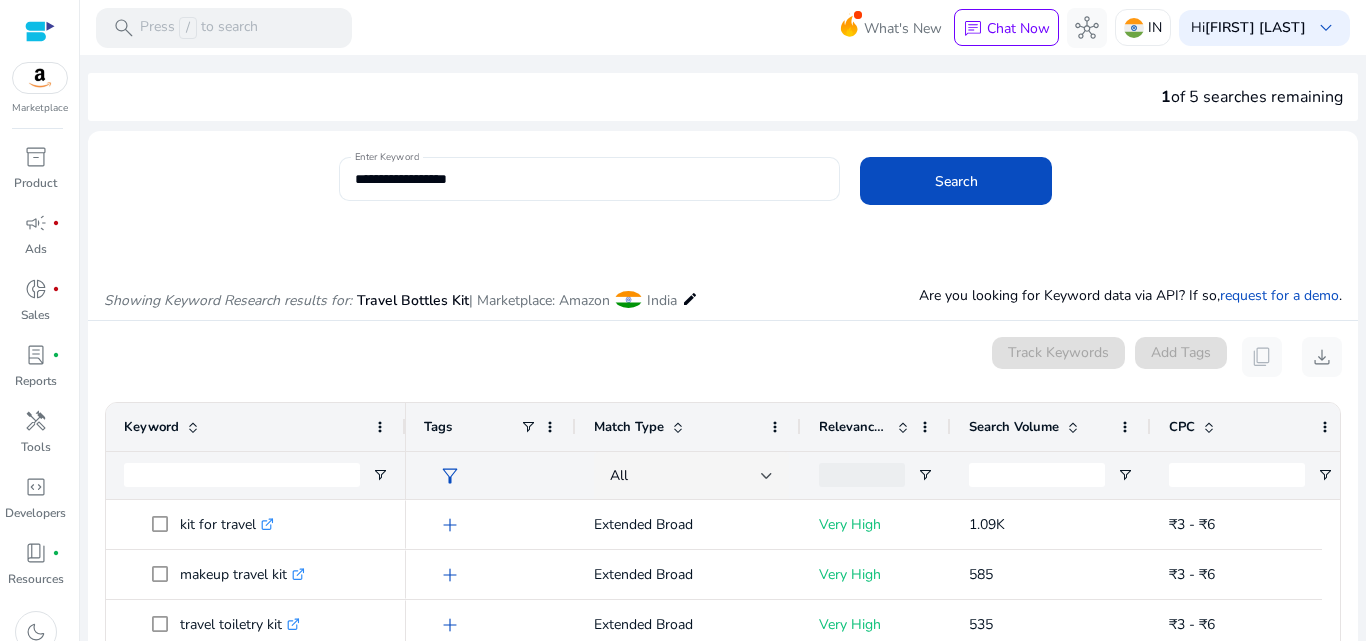 click on "**********" at bounding box center [590, 179] 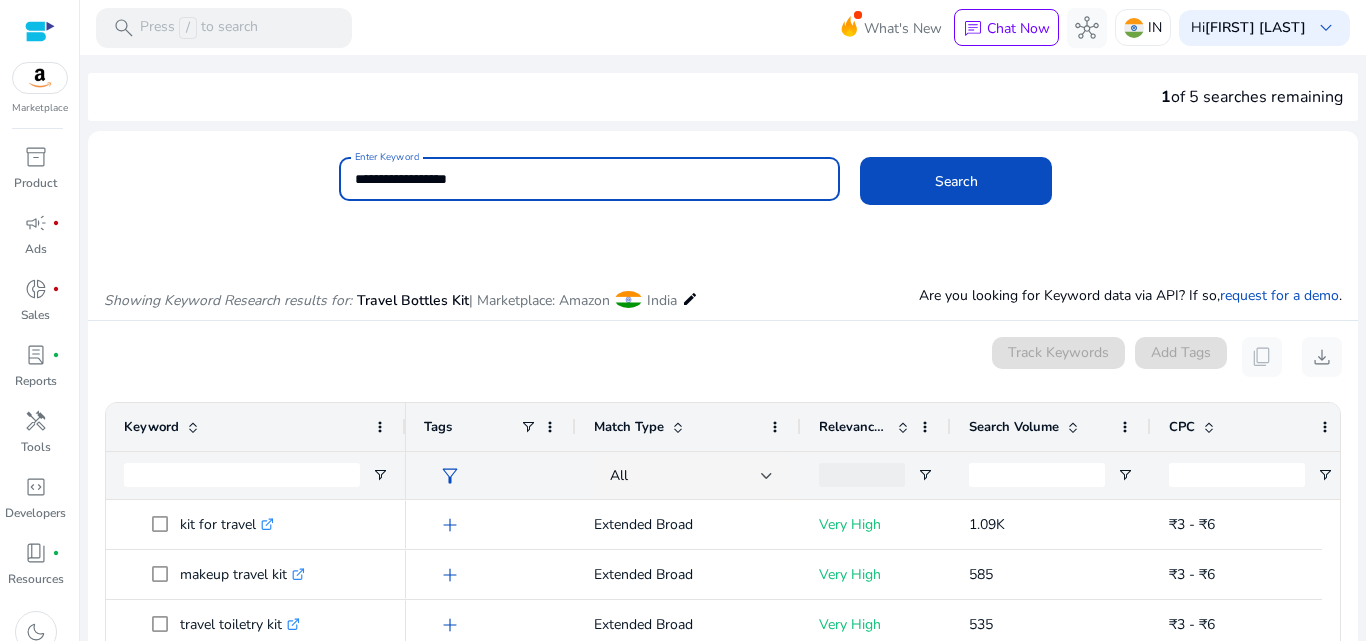 paste on "**********" 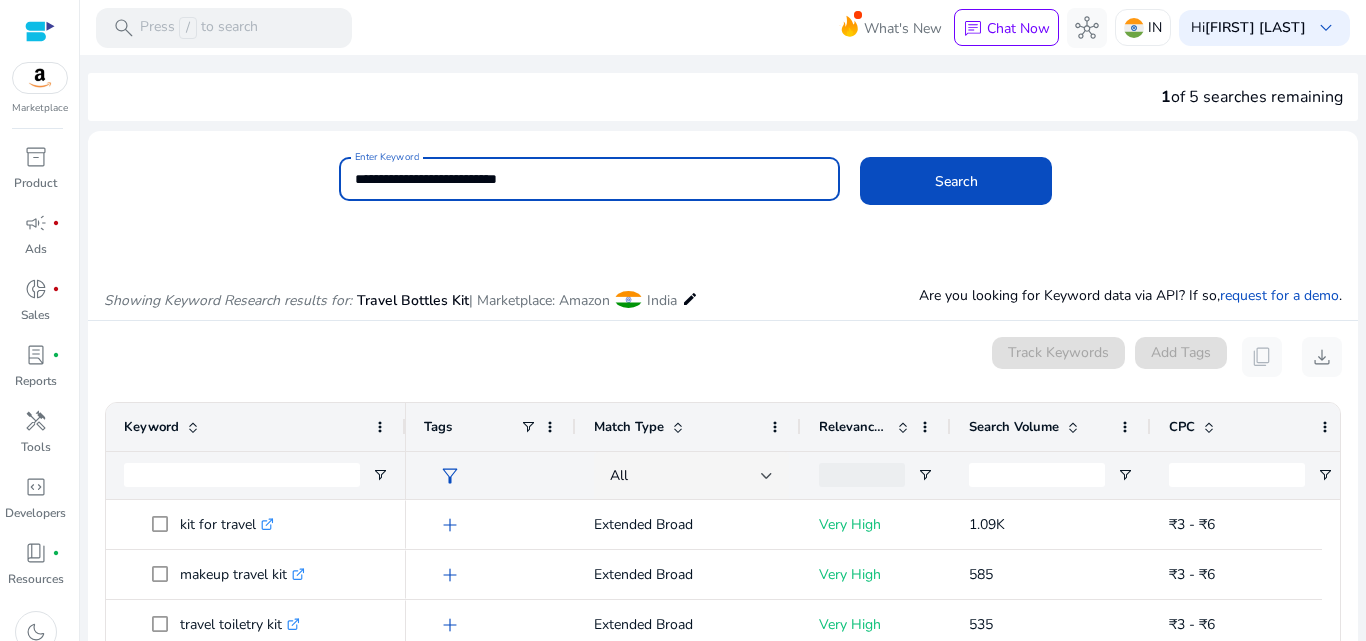 paste 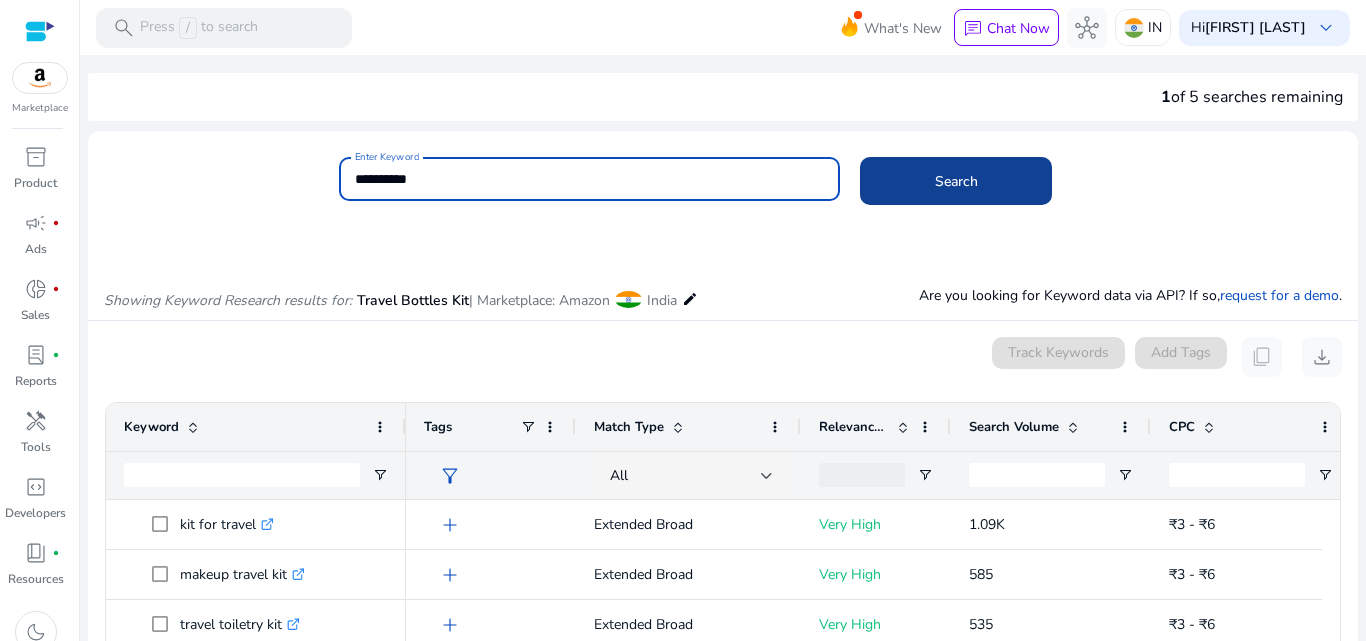 type on "**********" 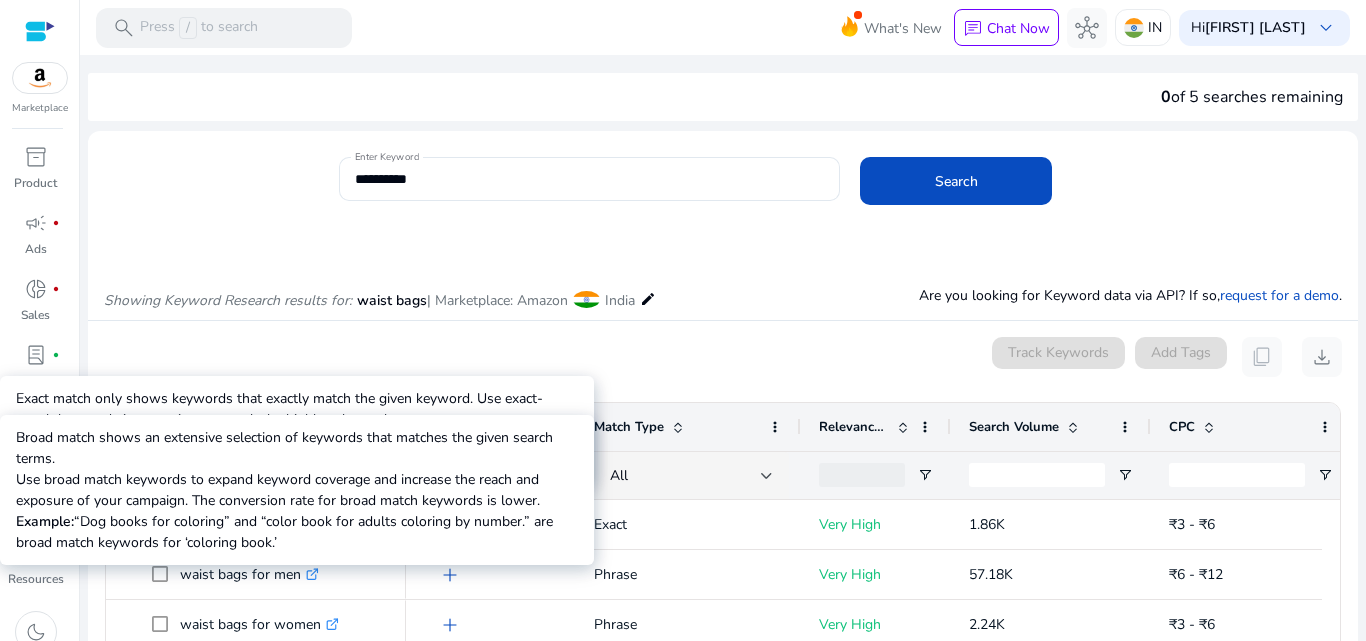 scroll, scrollTop: 238, scrollLeft: 0, axis: vertical 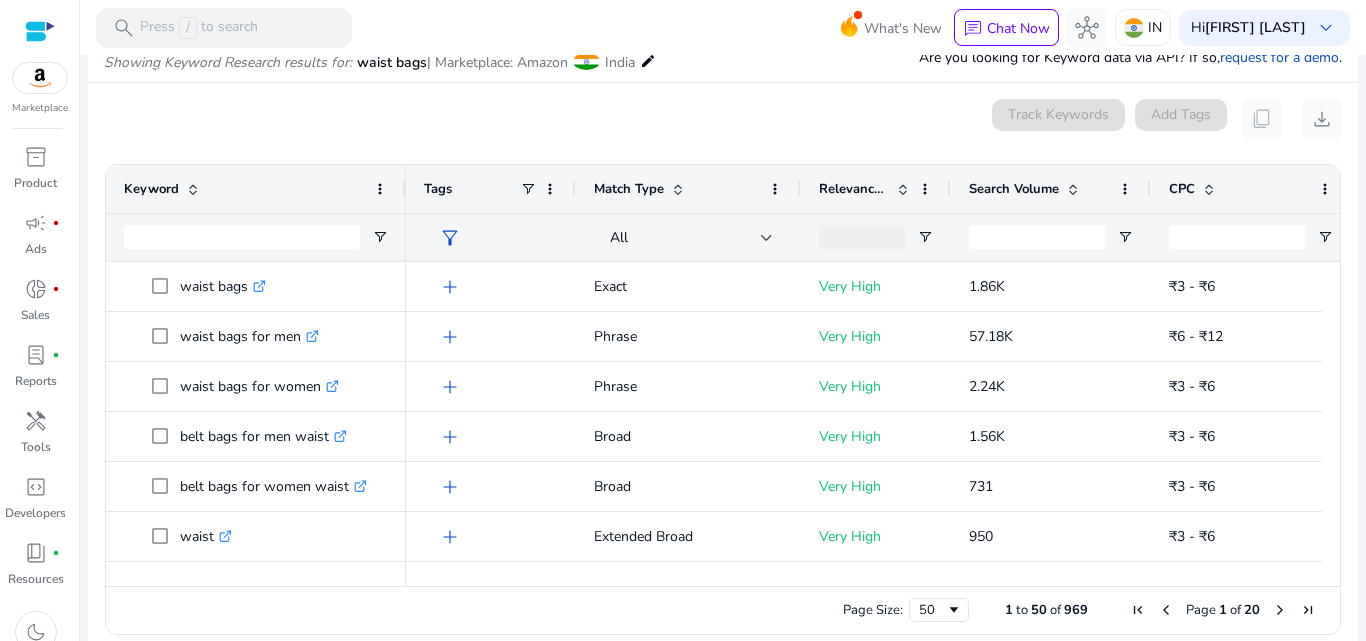 click on "0 keyword(s) selected   Track Keywords   Add Tags   content_copy   download  1 to 50 of 969. Page 1 of 20
Drag here to set row groups Drag here to set column labels
Keyword
Tags" at bounding box center (723, 372) 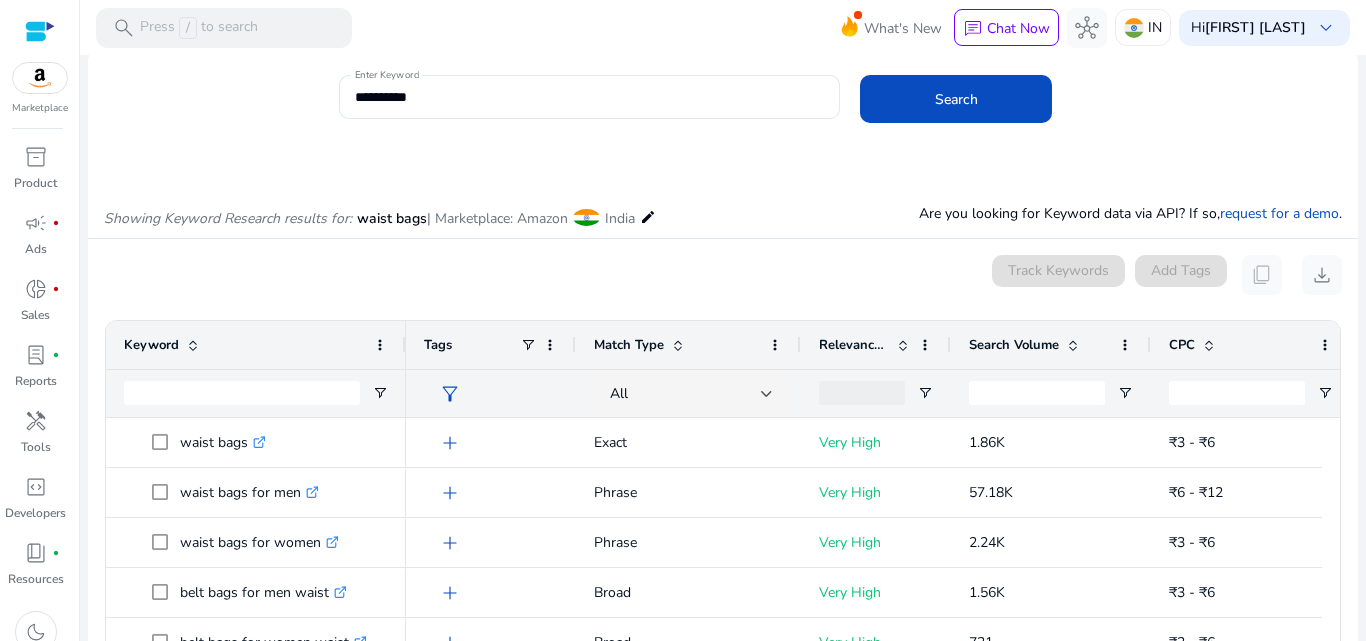 scroll, scrollTop: 0, scrollLeft: 0, axis: both 